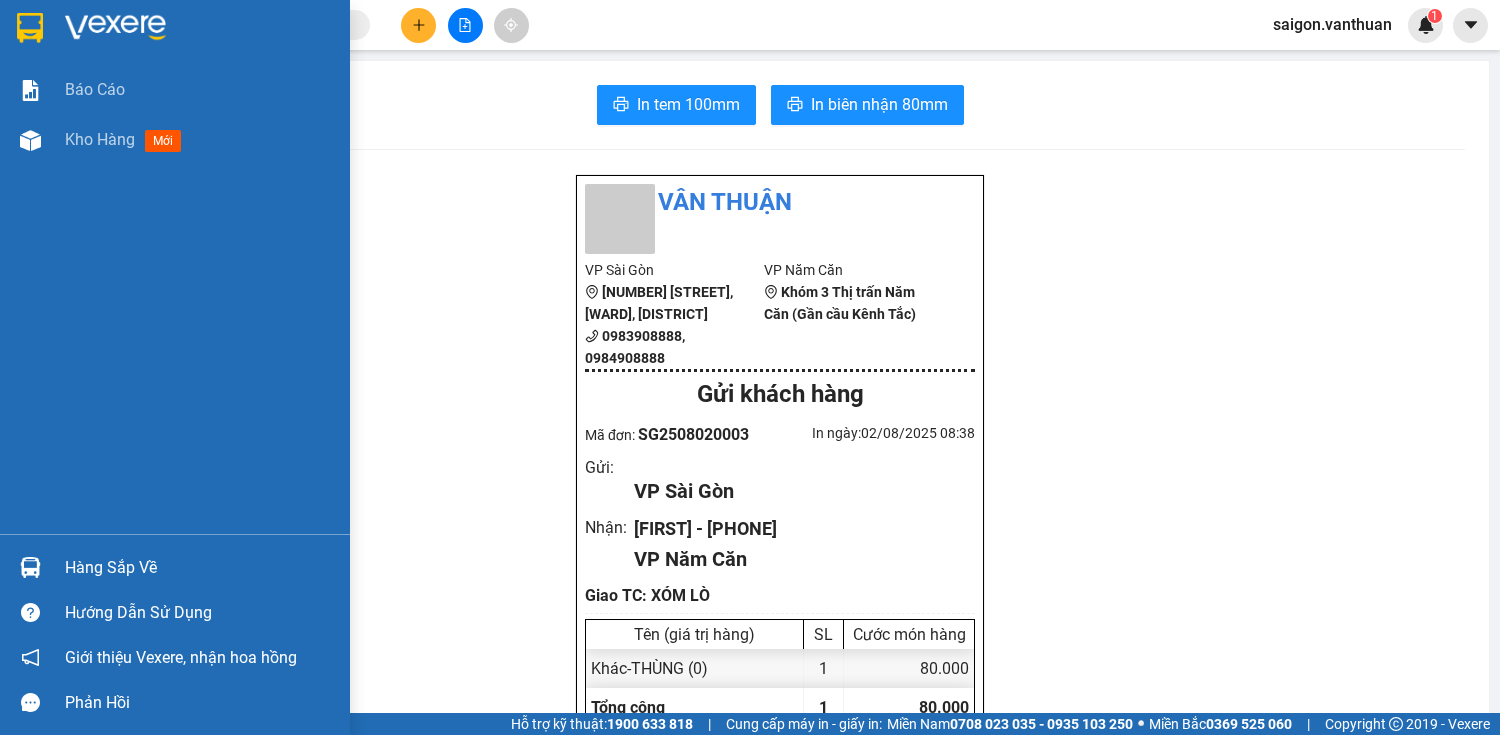 scroll, scrollTop: 0, scrollLeft: 0, axis: both 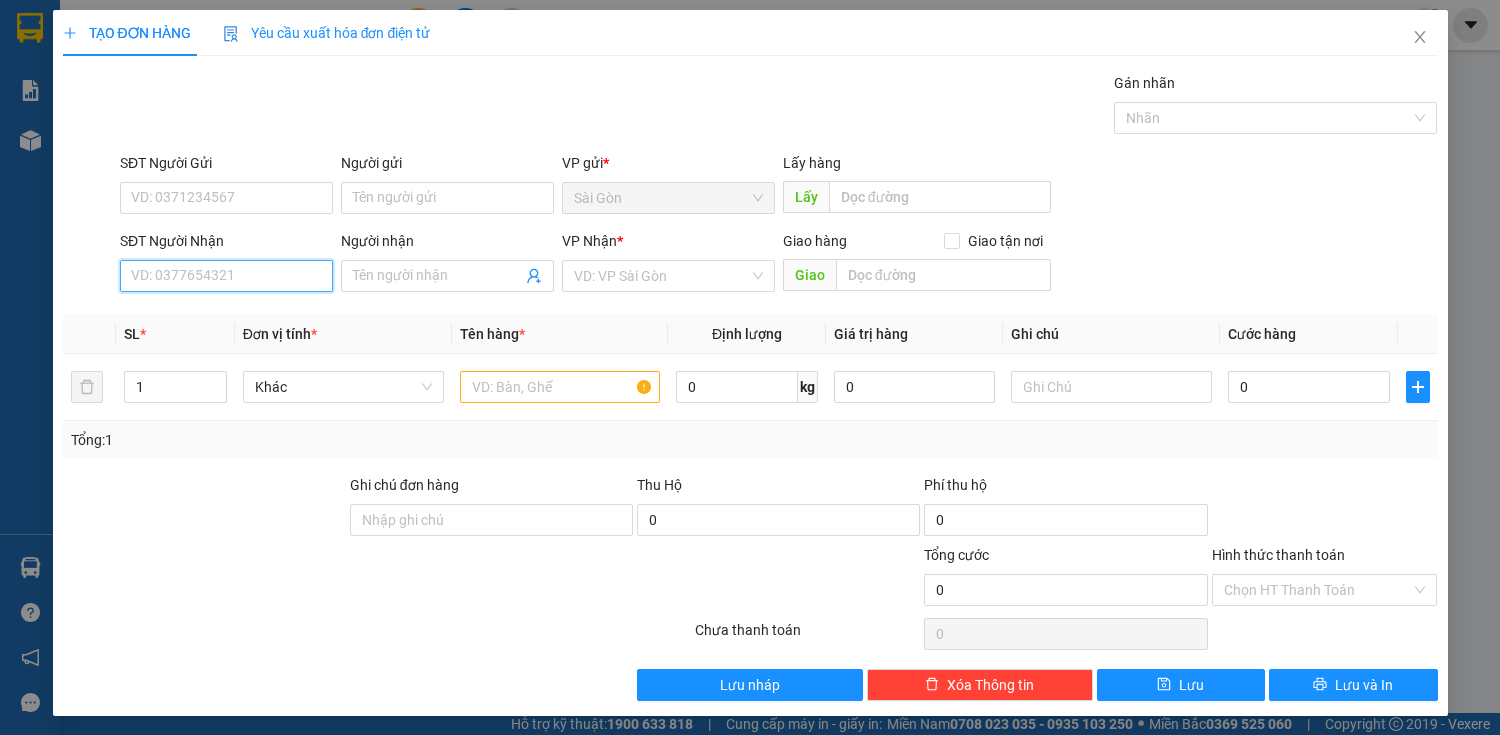 click on "SĐT Người Nhận" at bounding box center [226, 276] 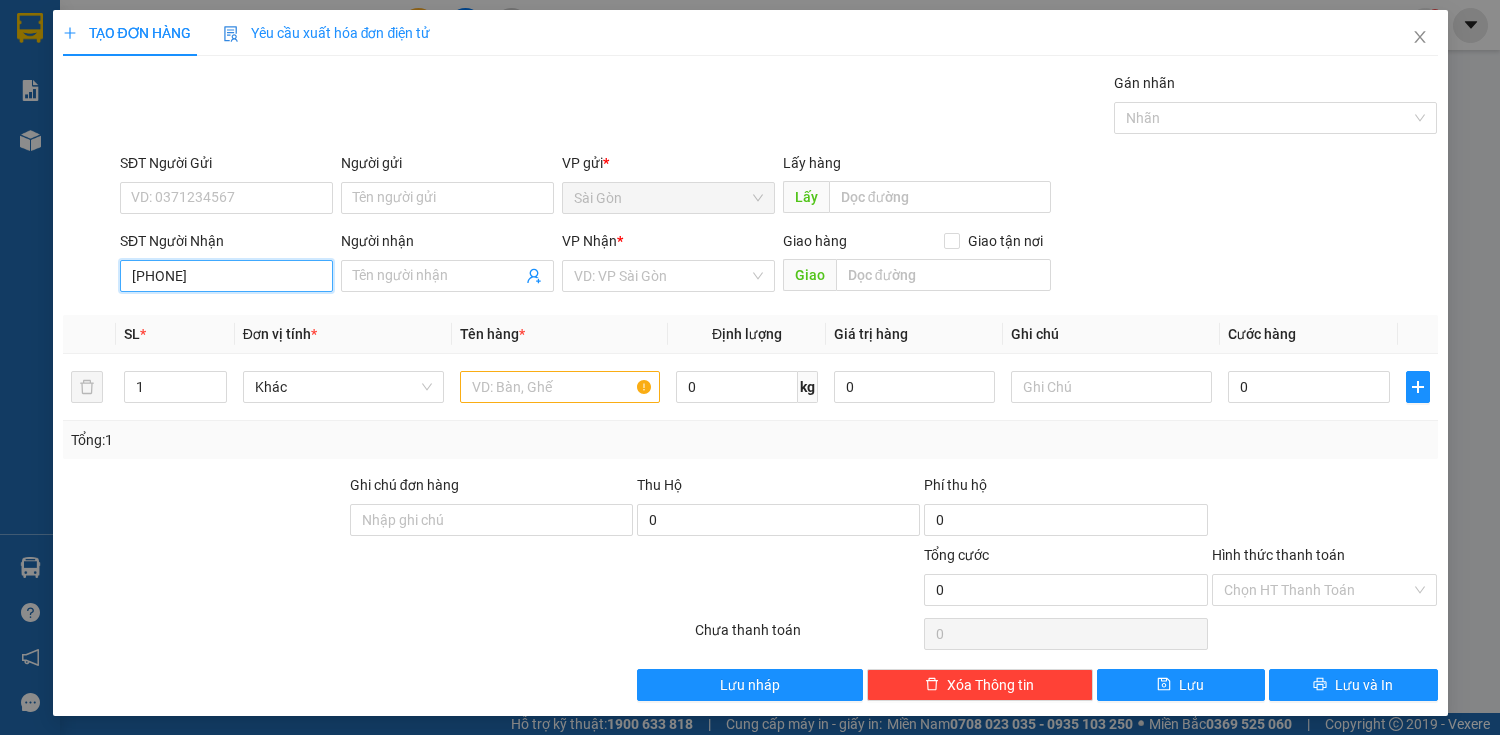 type on "[PHONE]" 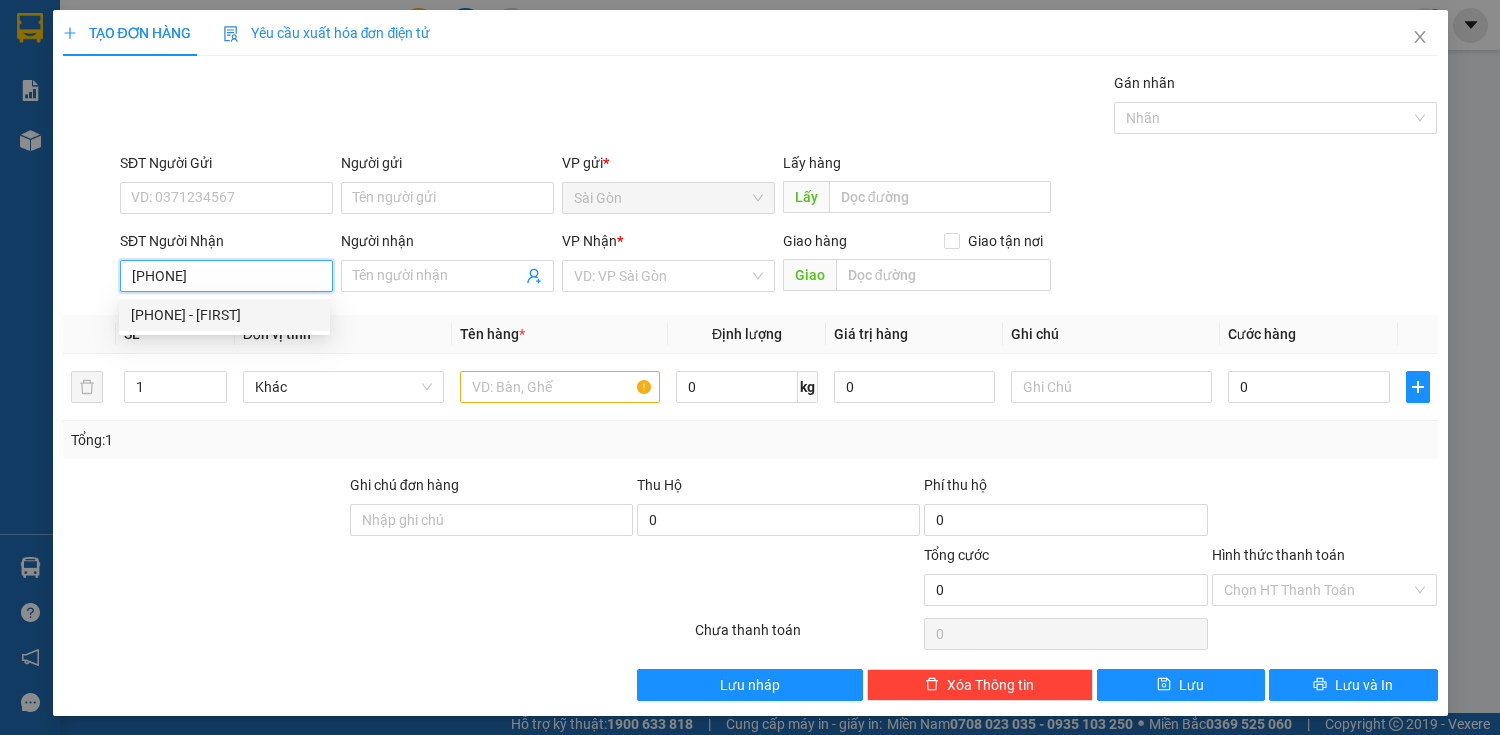 click on "[PHONE] - [FIRST]" at bounding box center (224, 315) 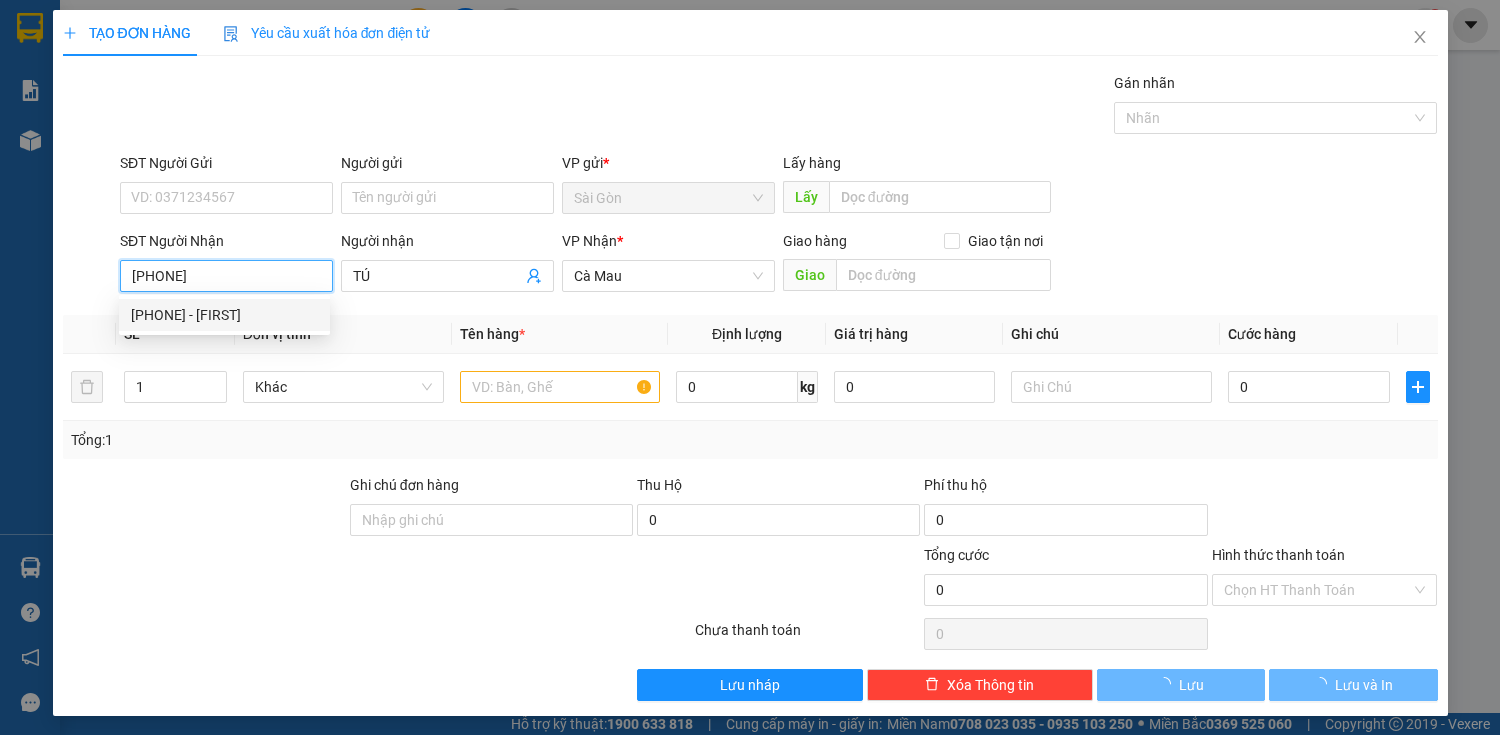 type on "60.000" 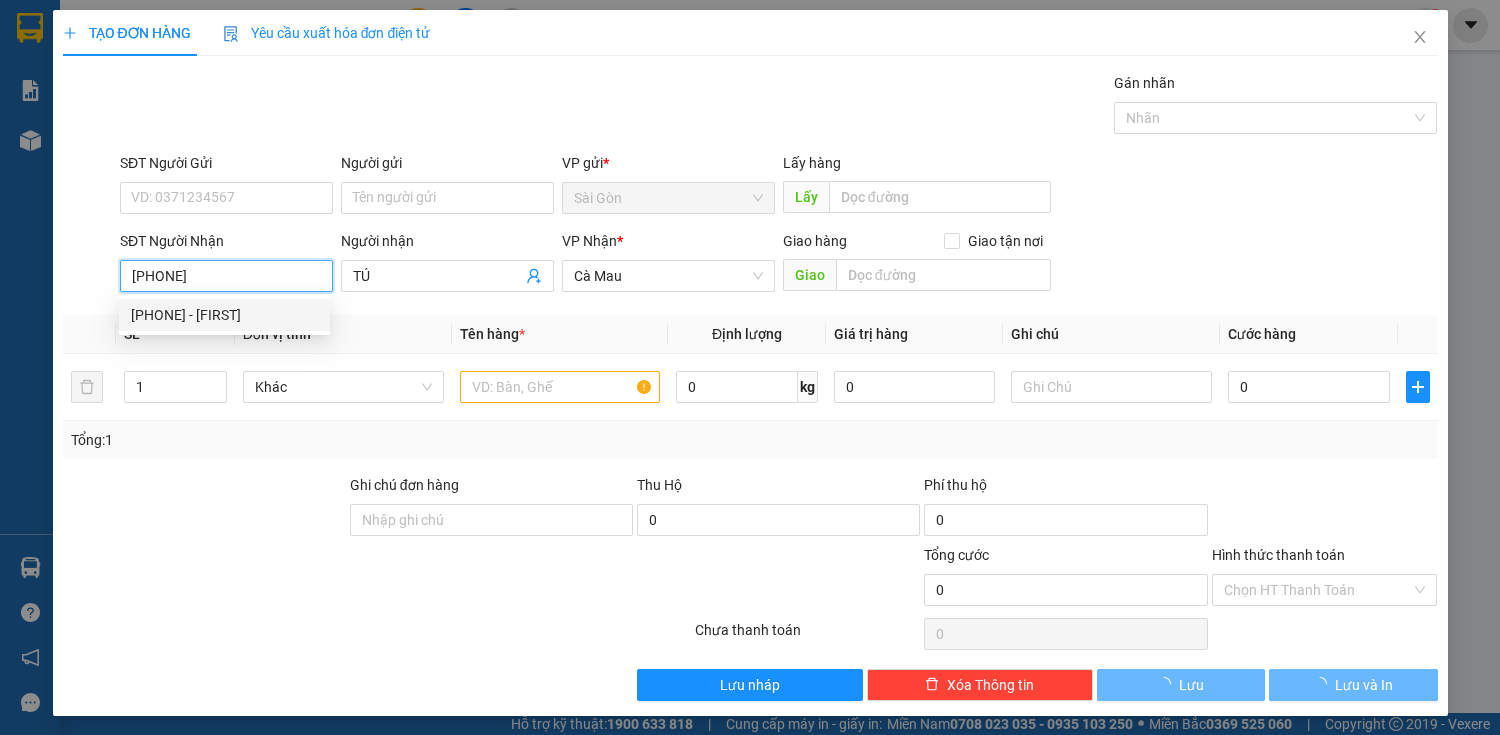 type on "60.000" 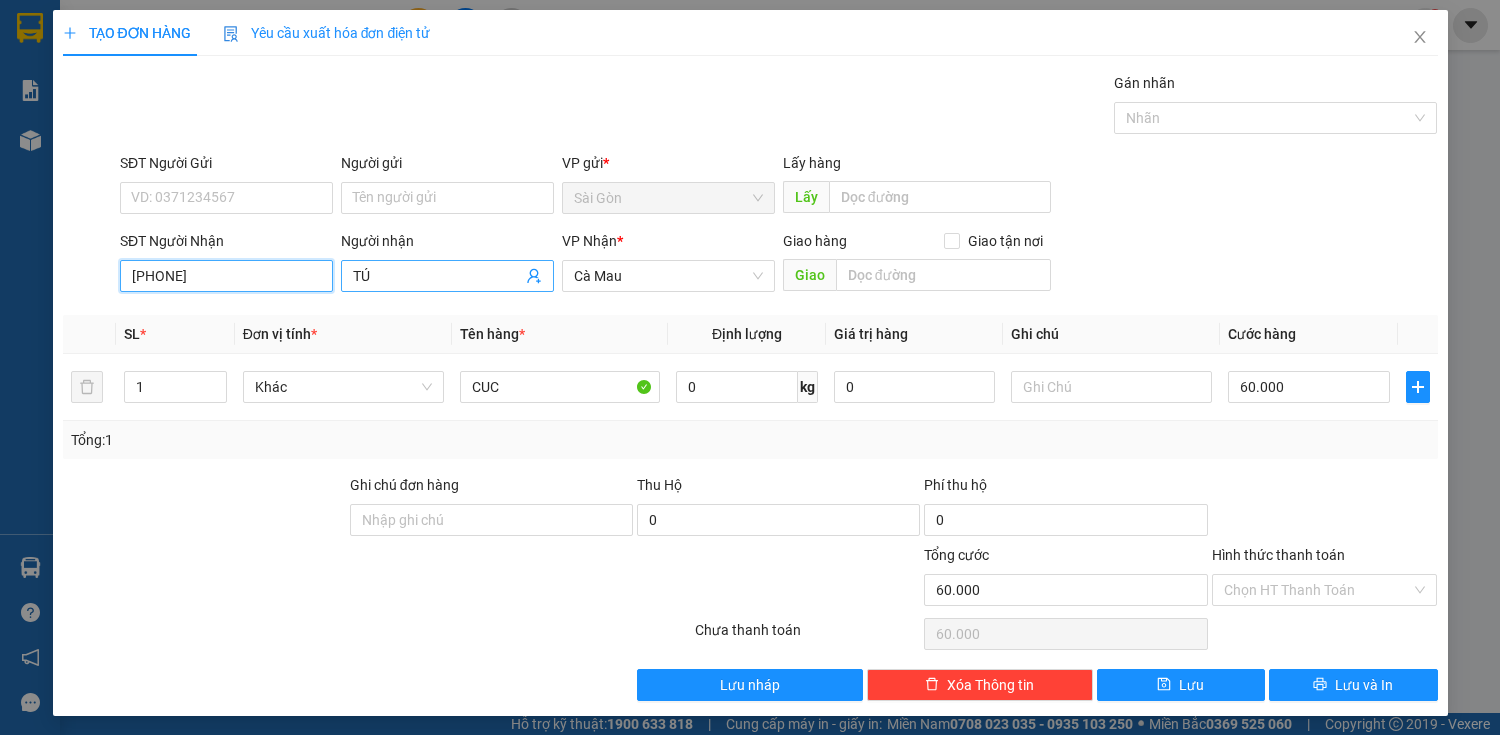 type on "[PHONE]" 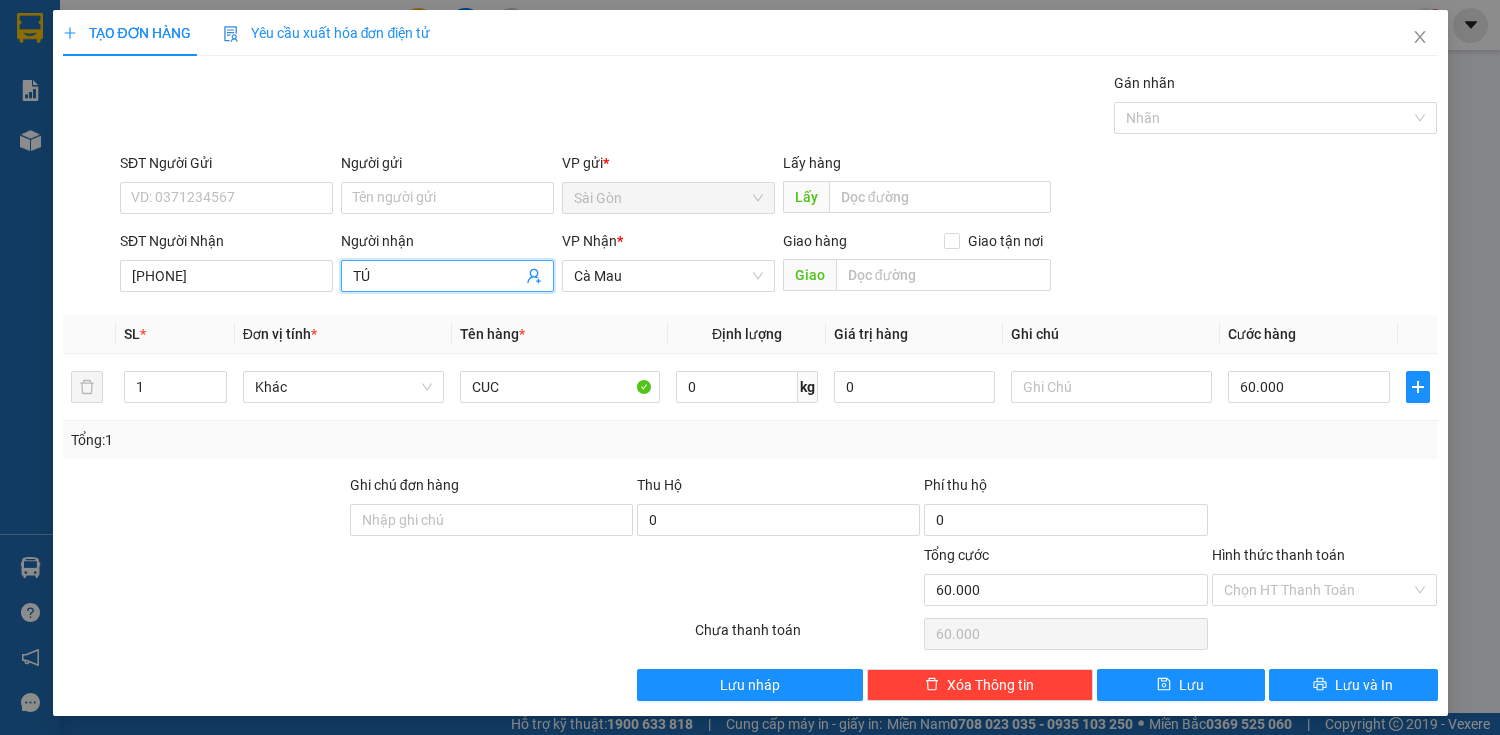 click on "TÚ" at bounding box center [437, 276] 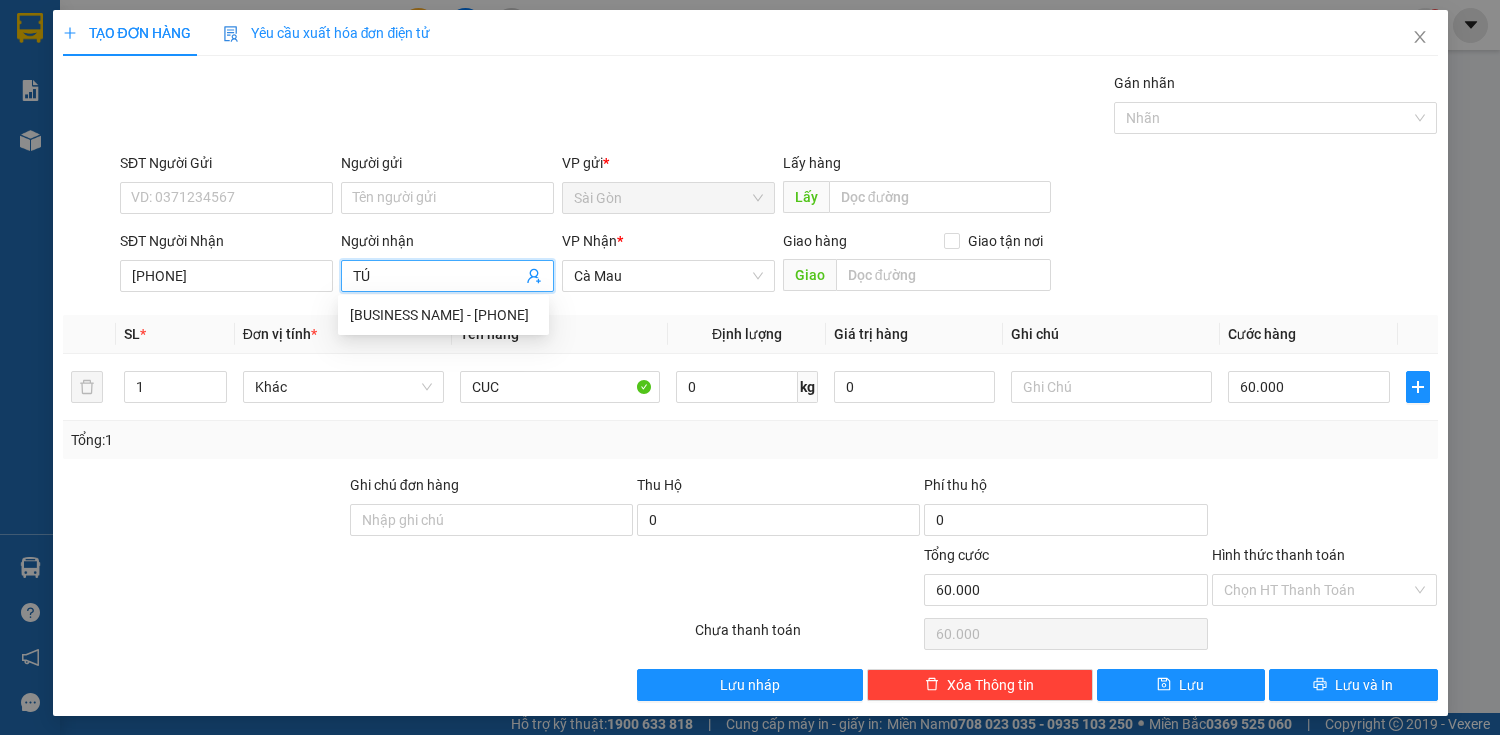 type on "T" 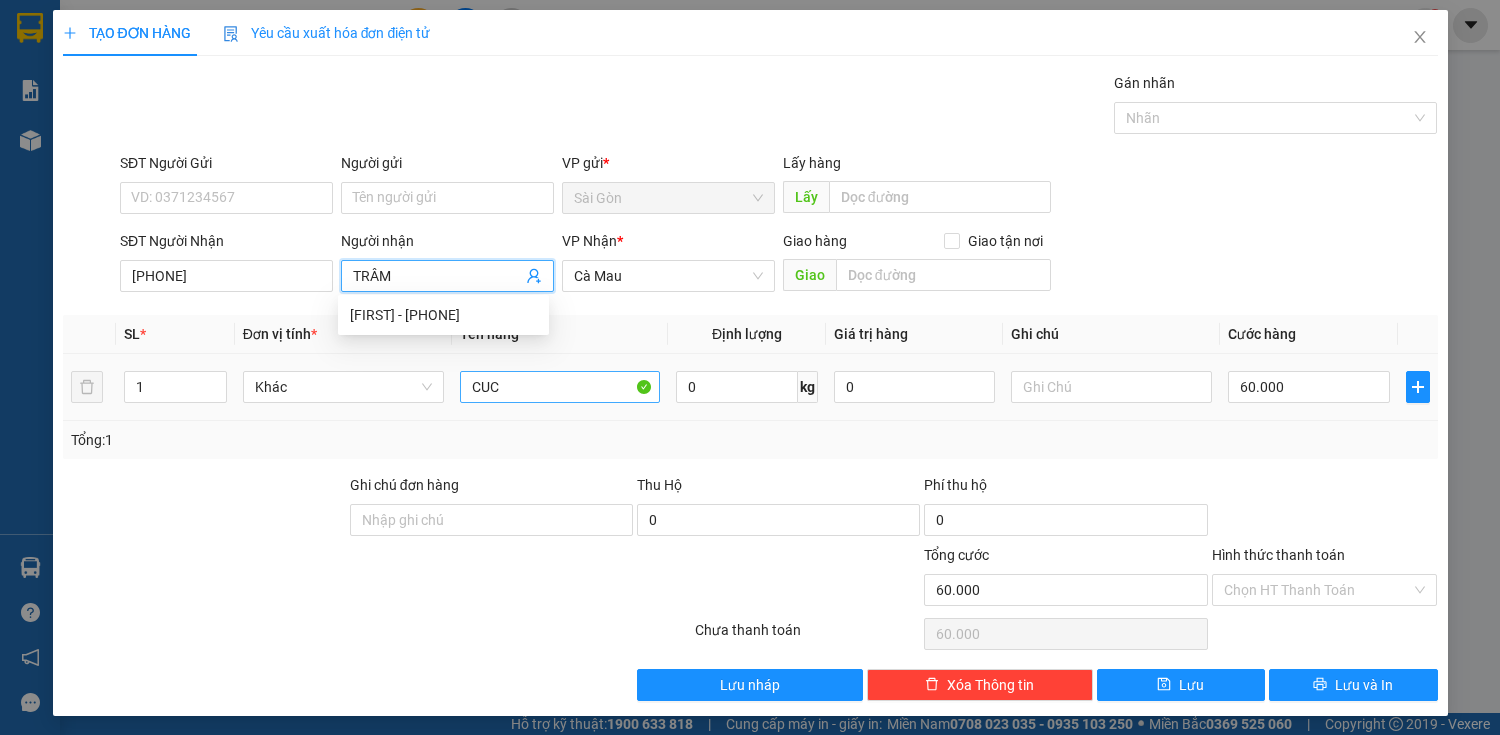 type on "TRÂM" 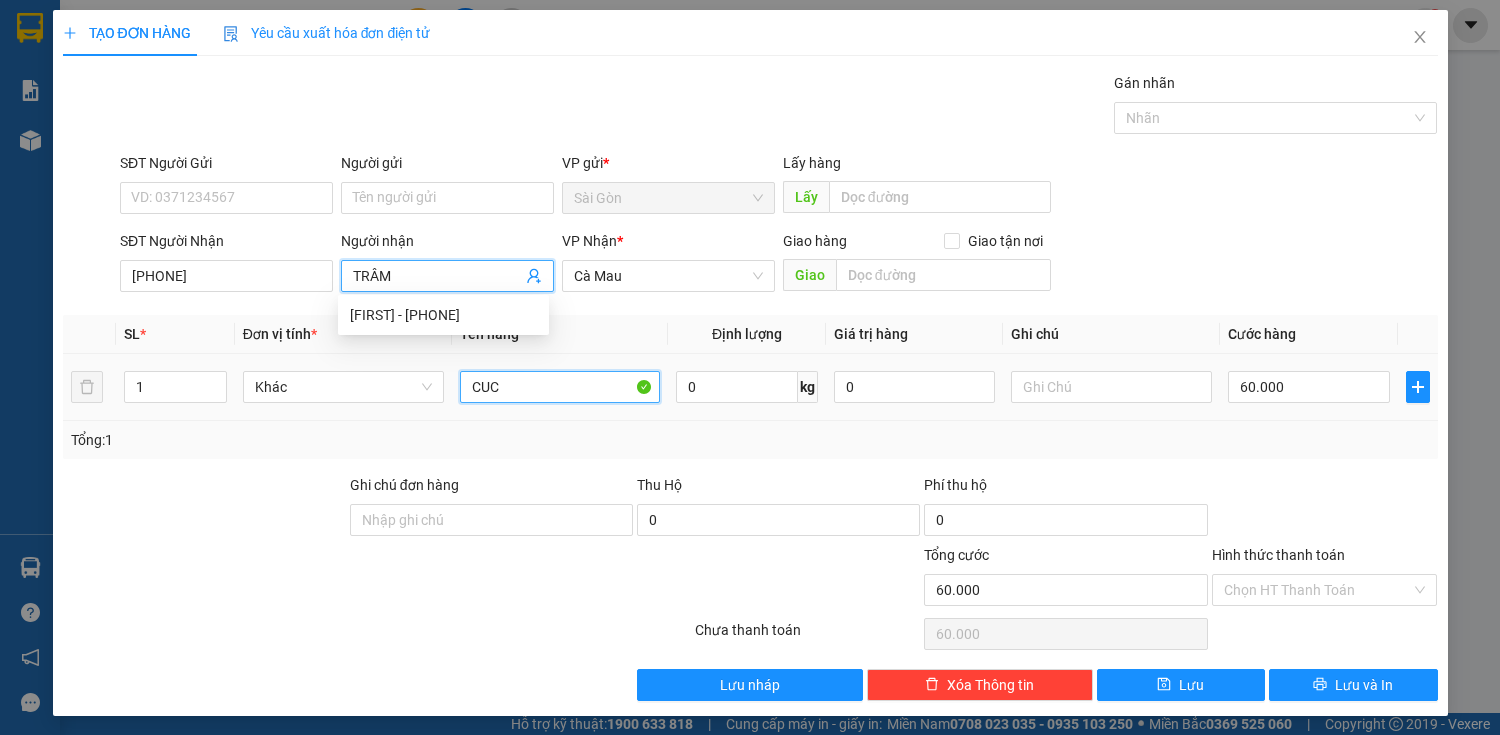 click on "CUC" at bounding box center (560, 387) 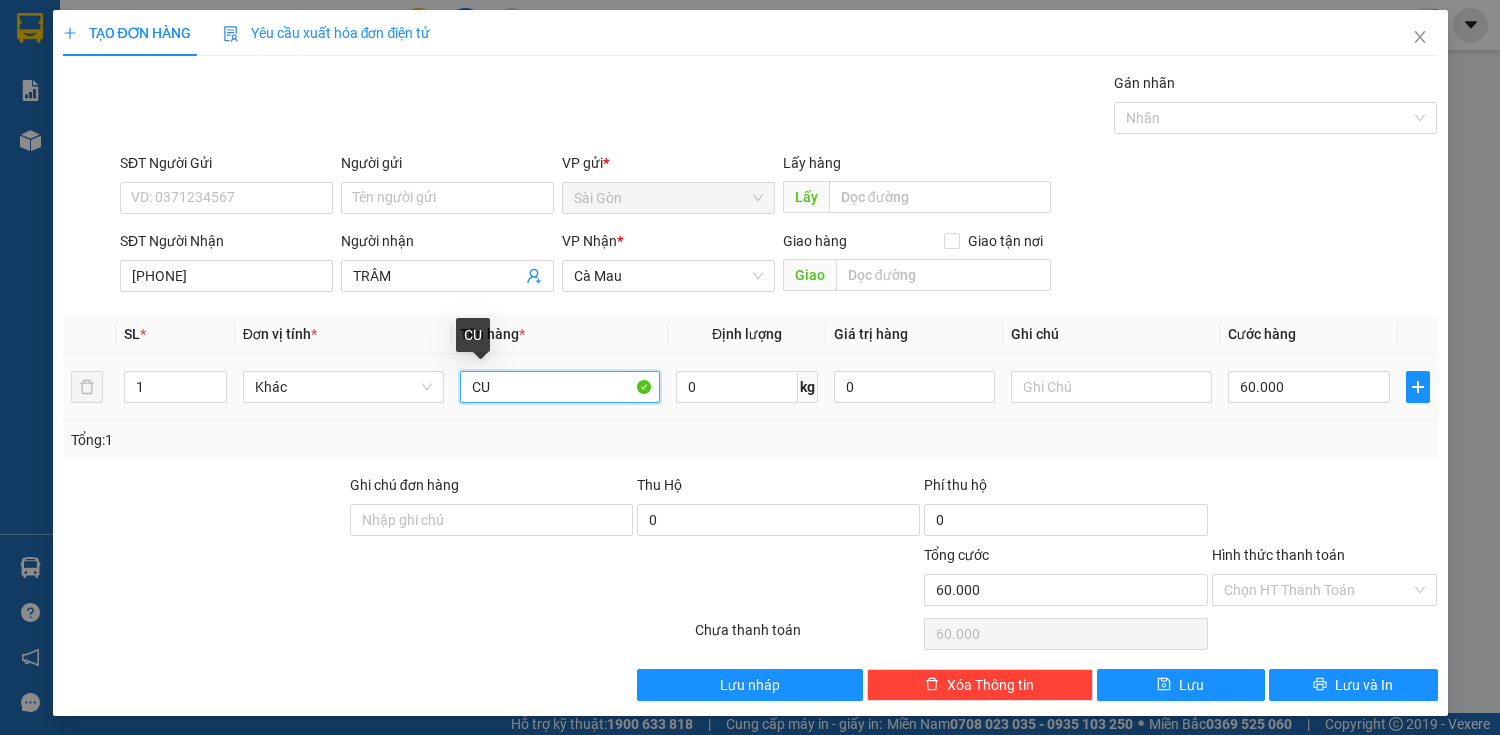type on "C" 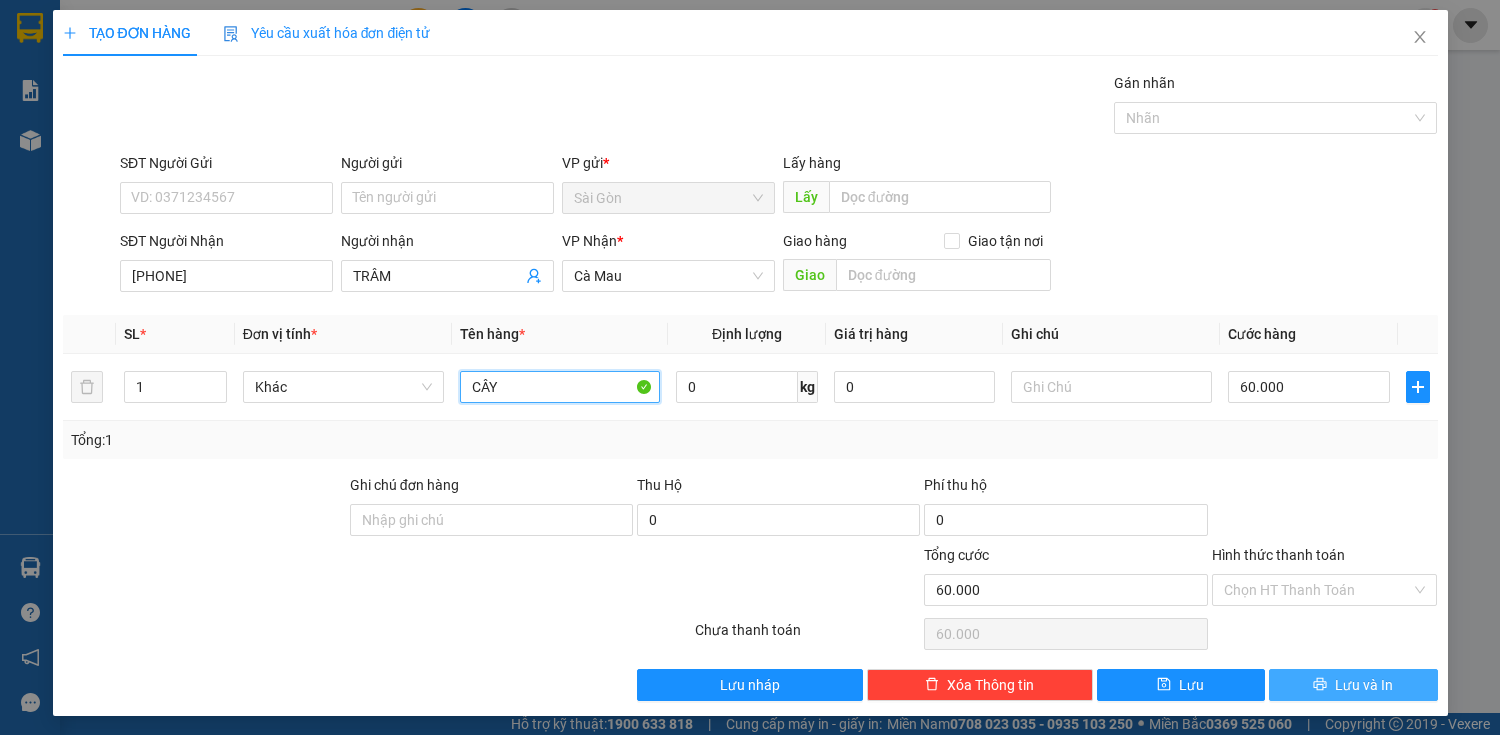 type on "CÂY" 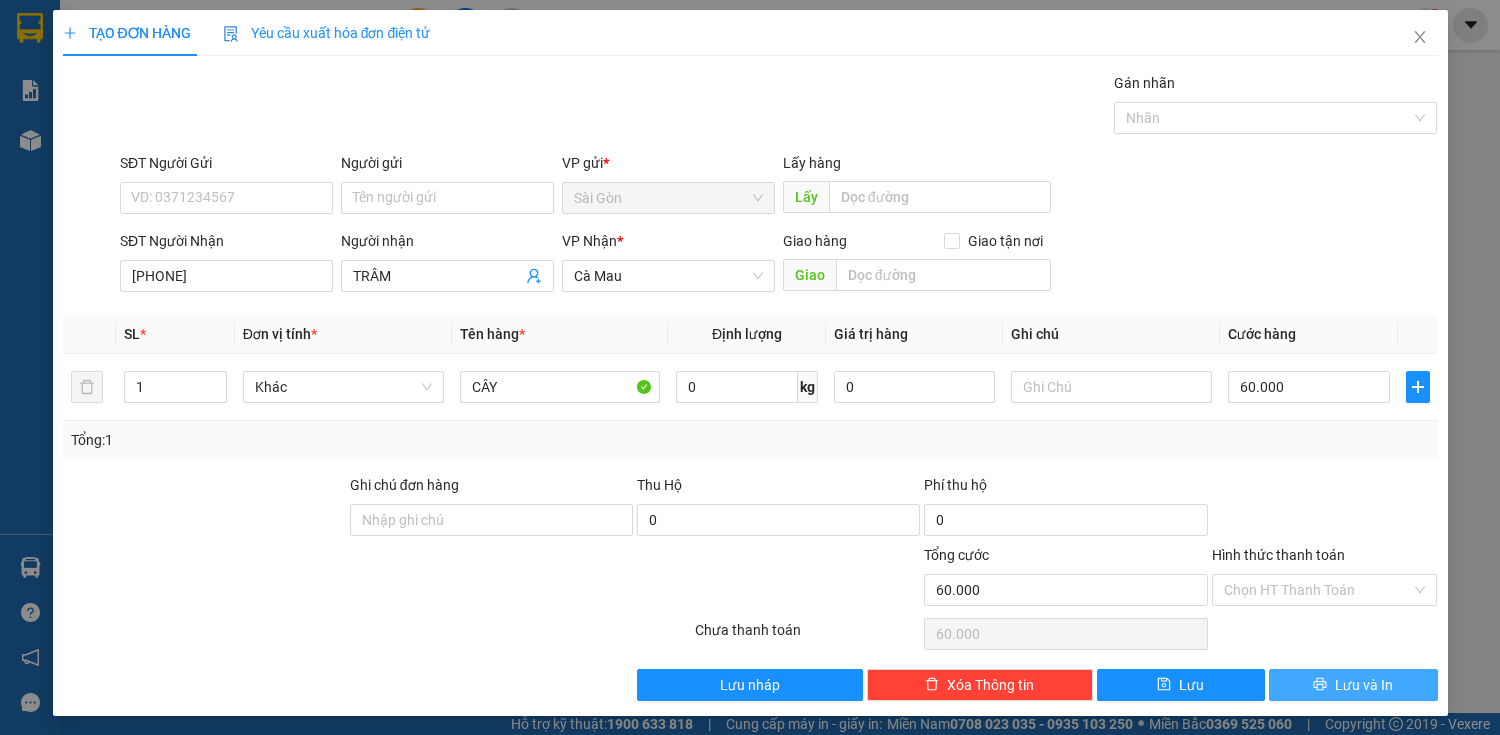 click on "Lưu và In" at bounding box center (1353, 685) 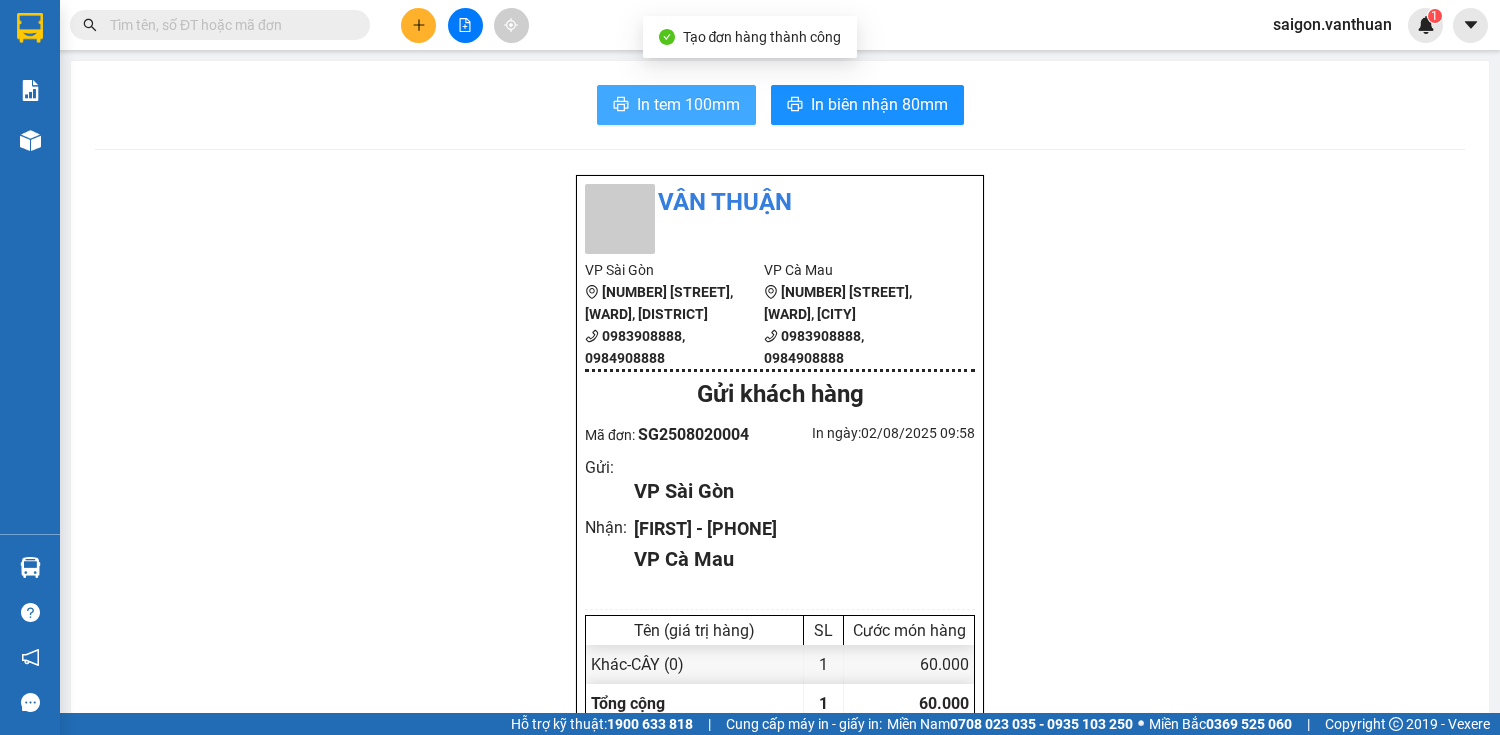 click on "In tem 100mm" at bounding box center (688, 104) 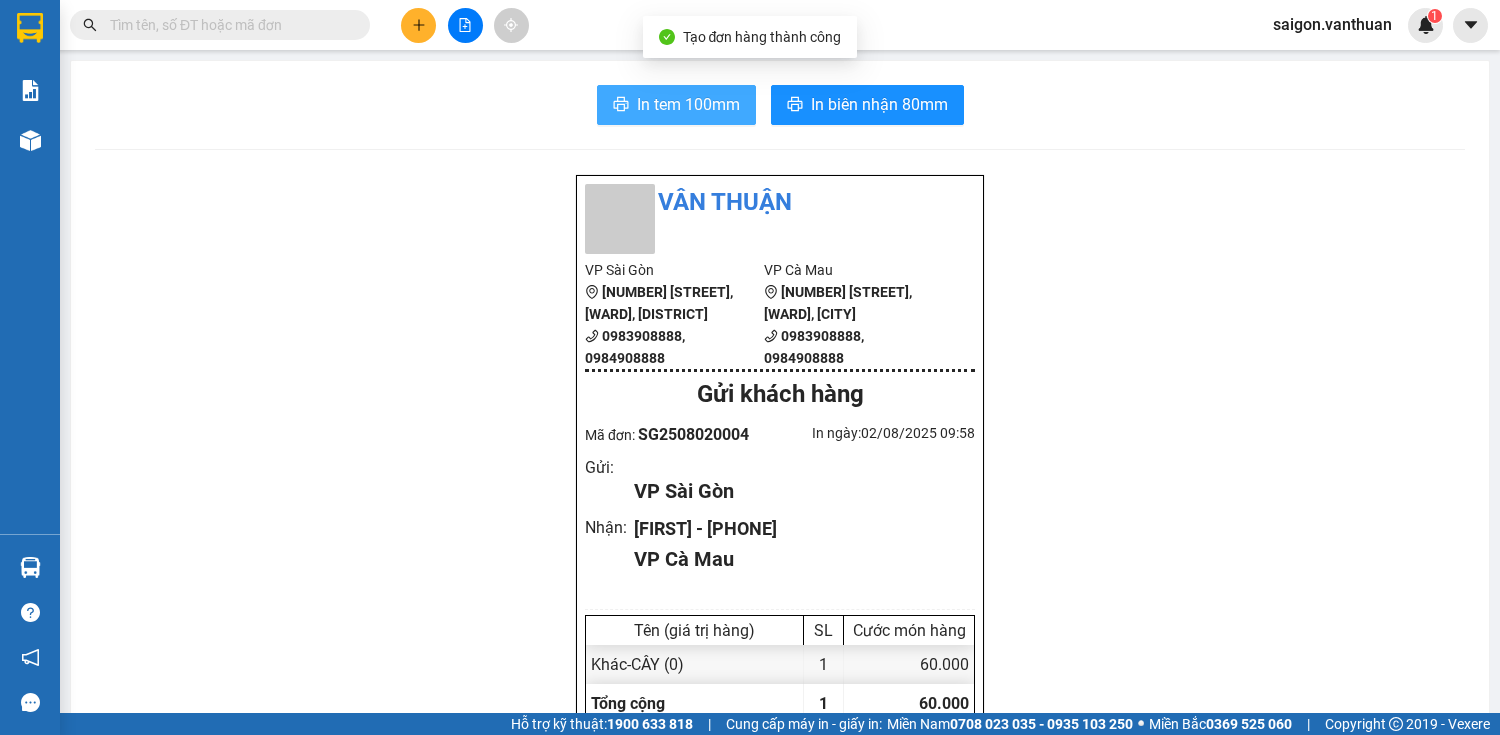 scroll, scrollTop: 0, scrollLeft: 0, axis: both 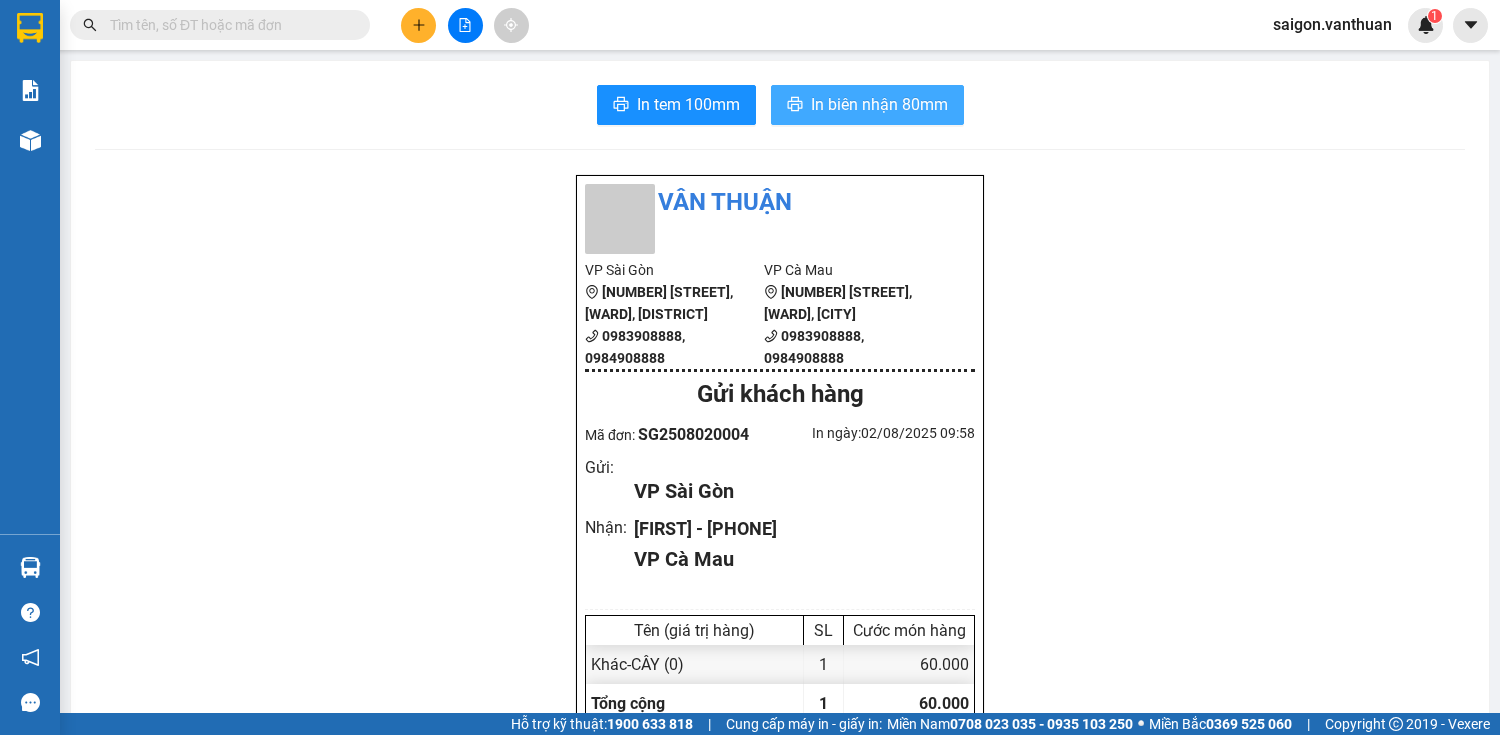 click on "In biên nhận 80mm" at bounding box center [879, 104] 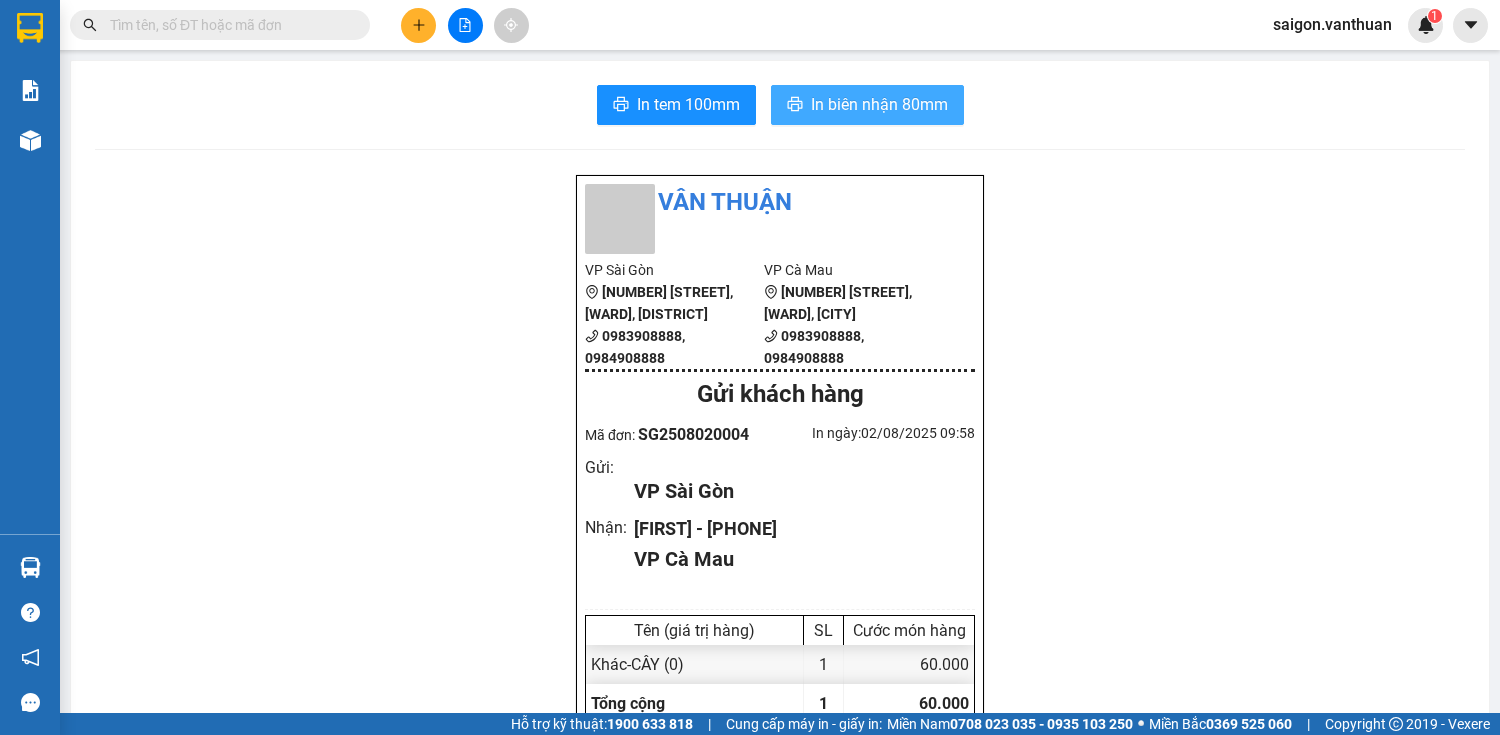 scroll, scrollTop: 0, scrollLeft: 0, axis: both 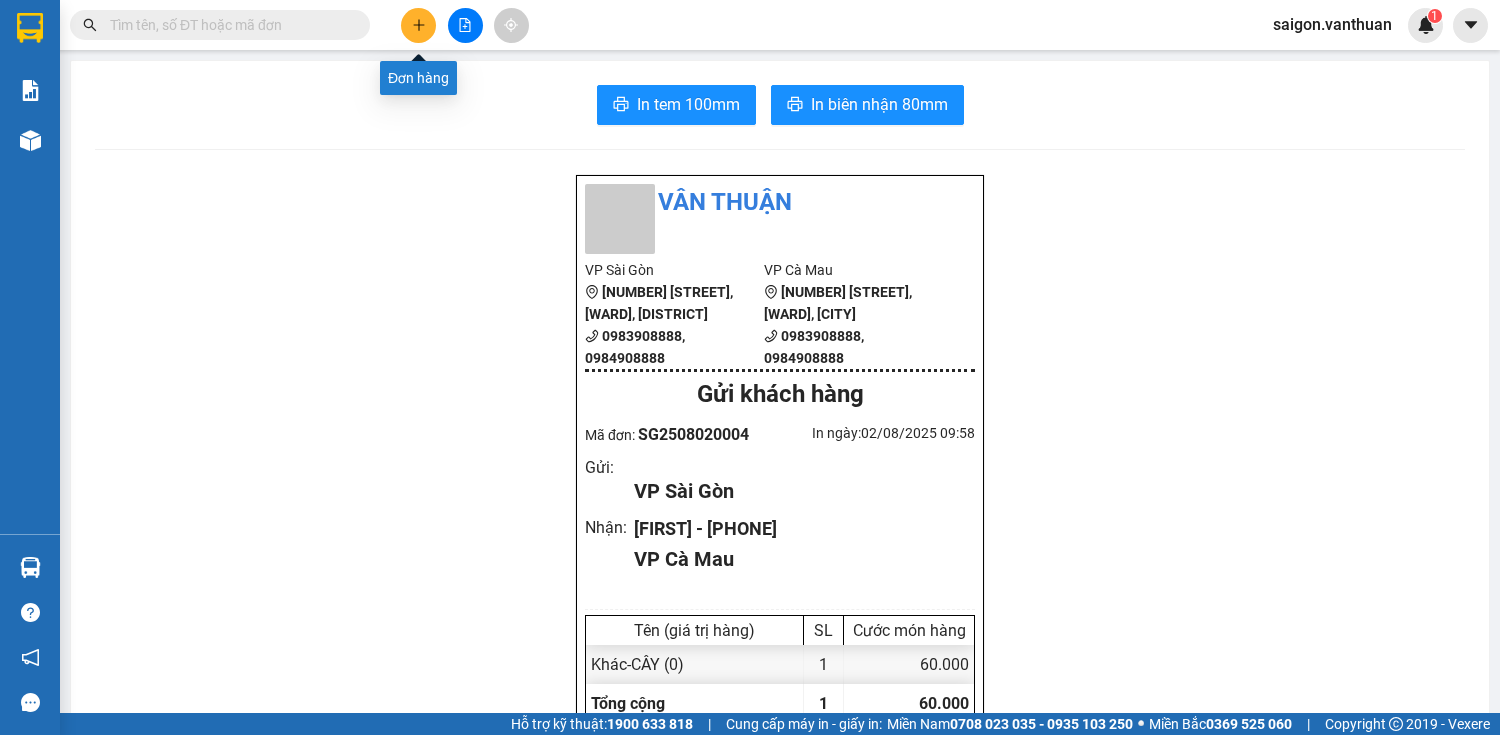 click 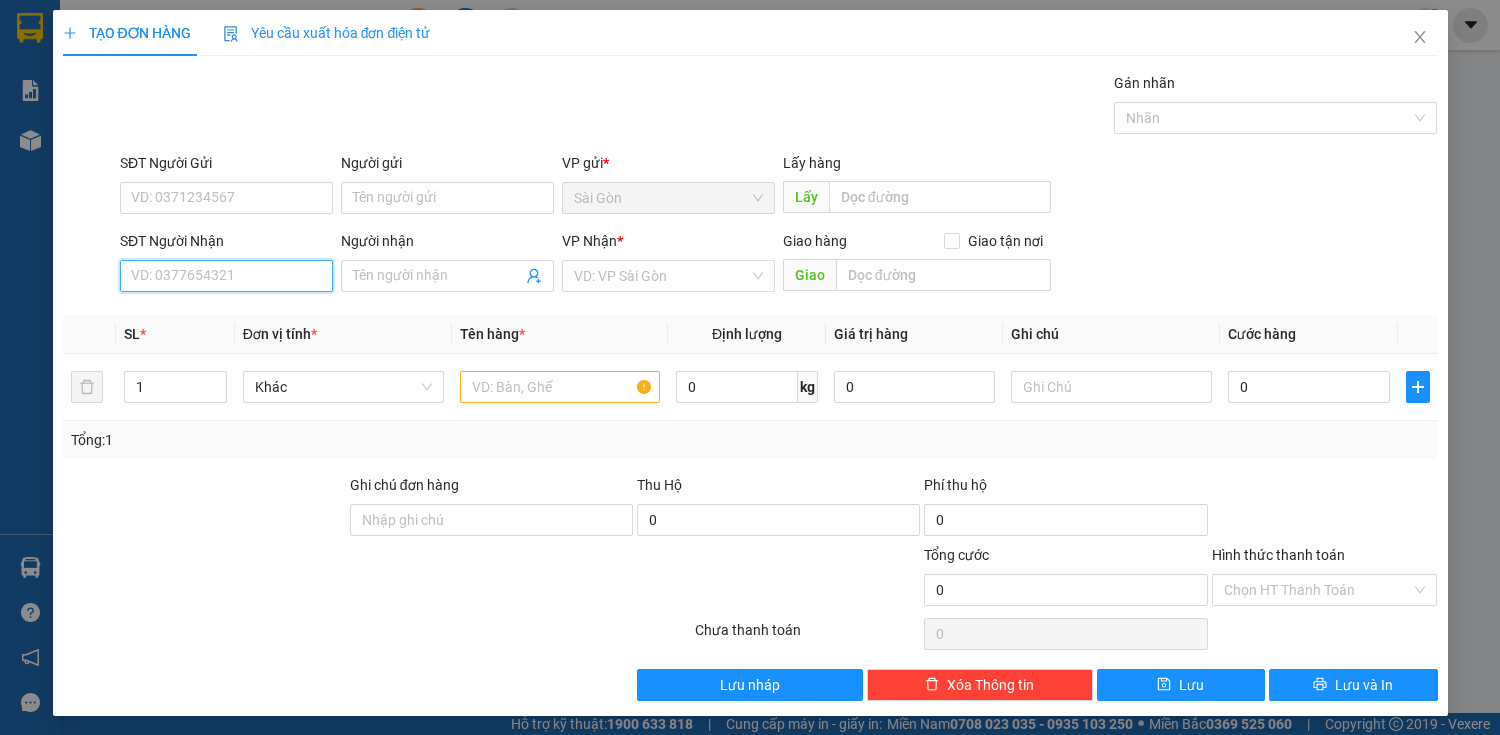 click on "SĐT Người Nhận" at bounding box center [226, 276] 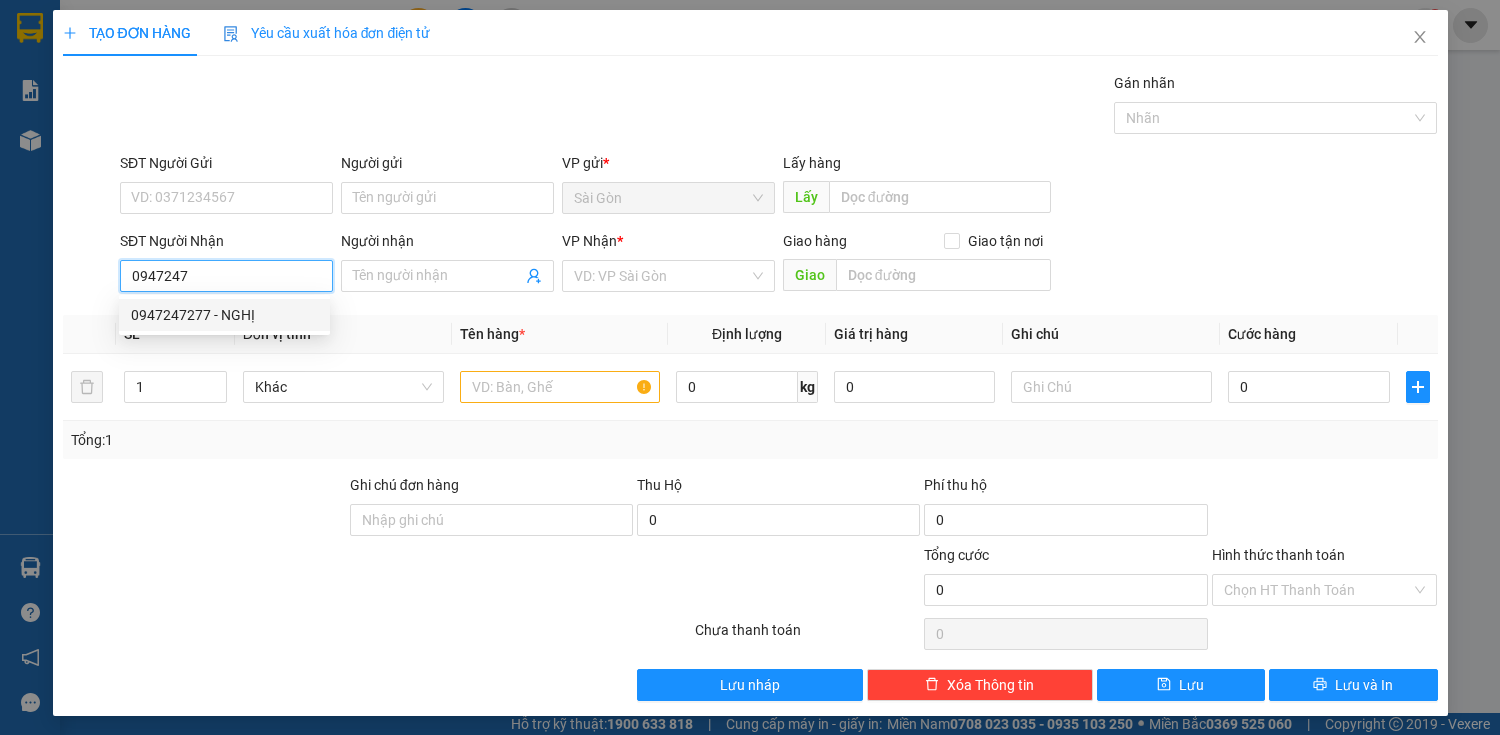 drag, startPoint x: 171, startPoint y: 312, endPoint x: 179, endPoint y: 305, distance: 10.630146 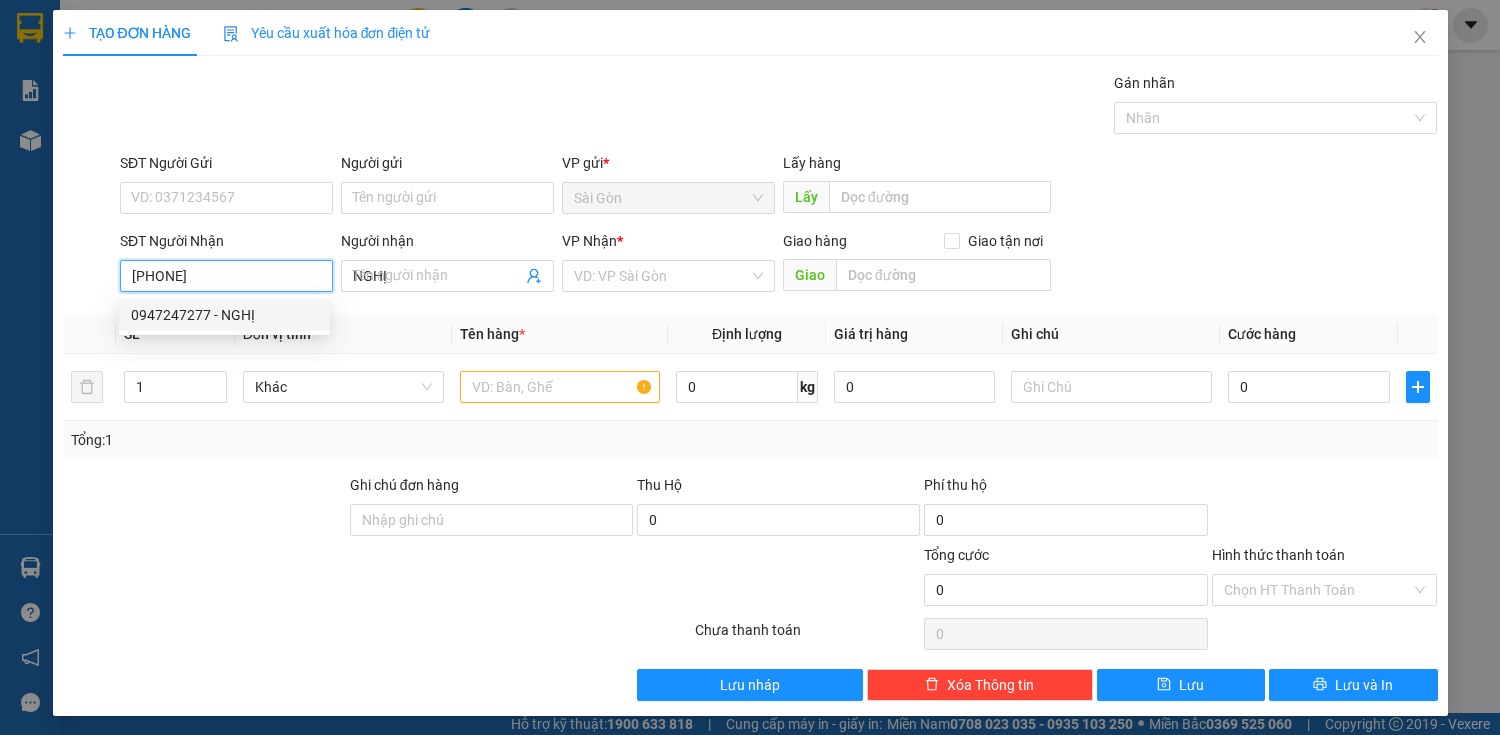 type on "50.000" 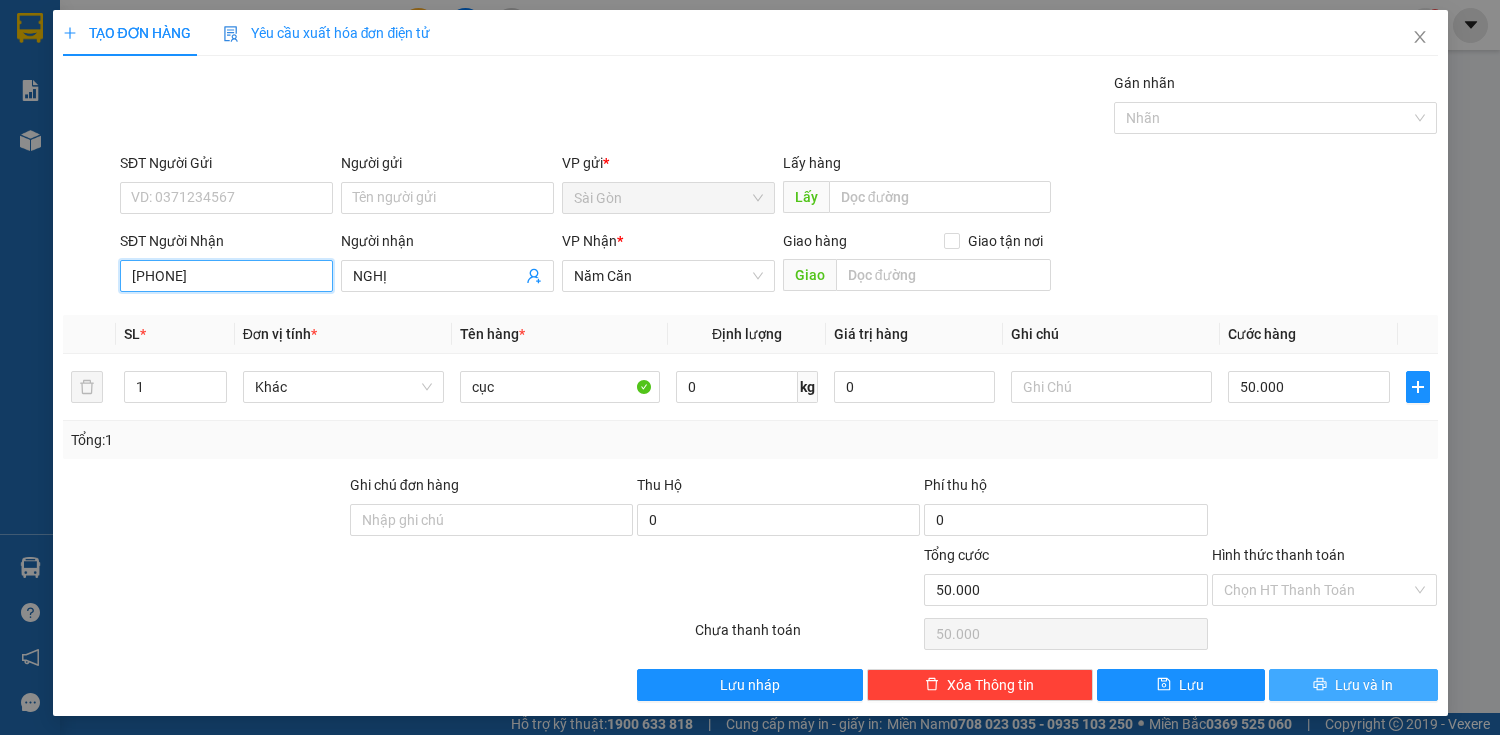 type on "[PHONE]" 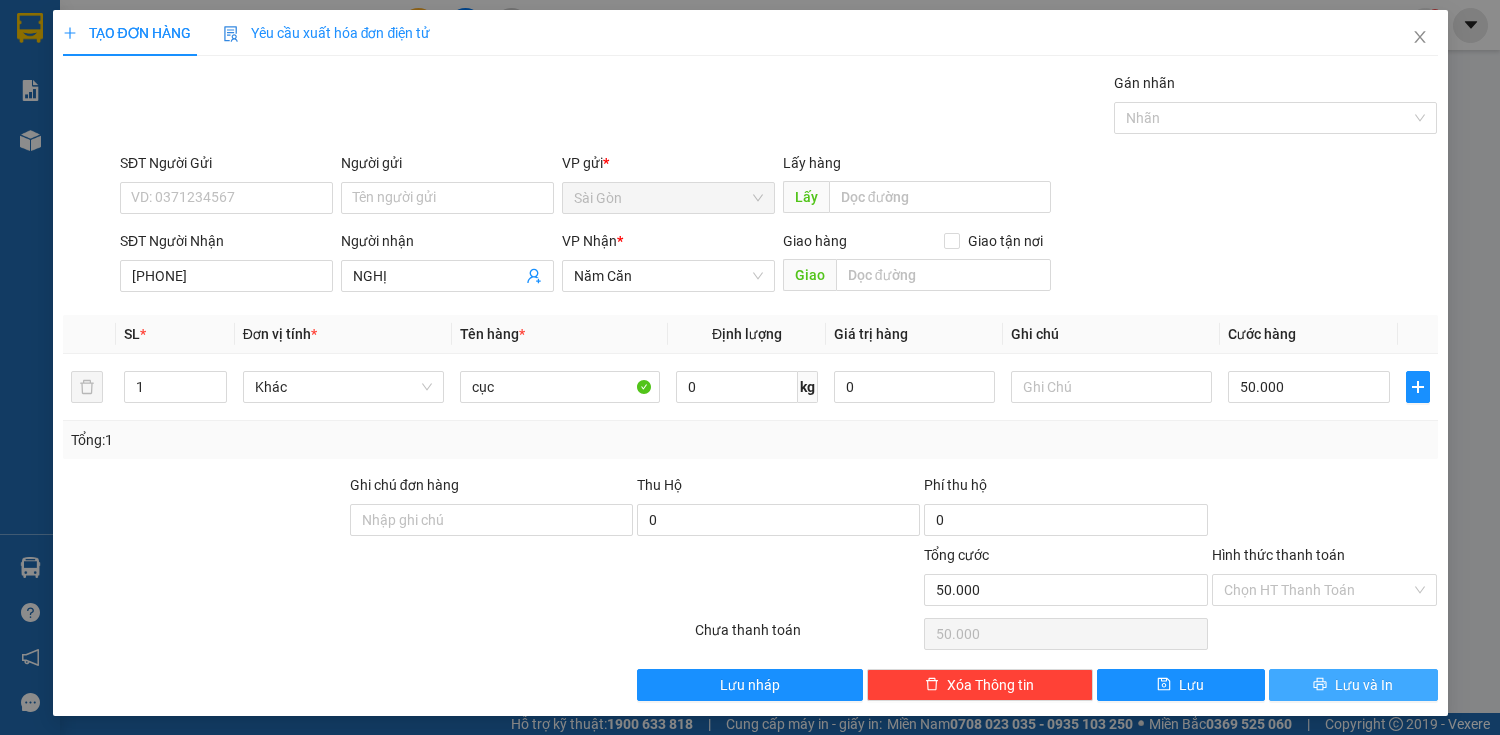drag, startPoint x: 1289, startPoint y: 680, endPoint x: 1261, endPoint y: 653, distance: 38.8973 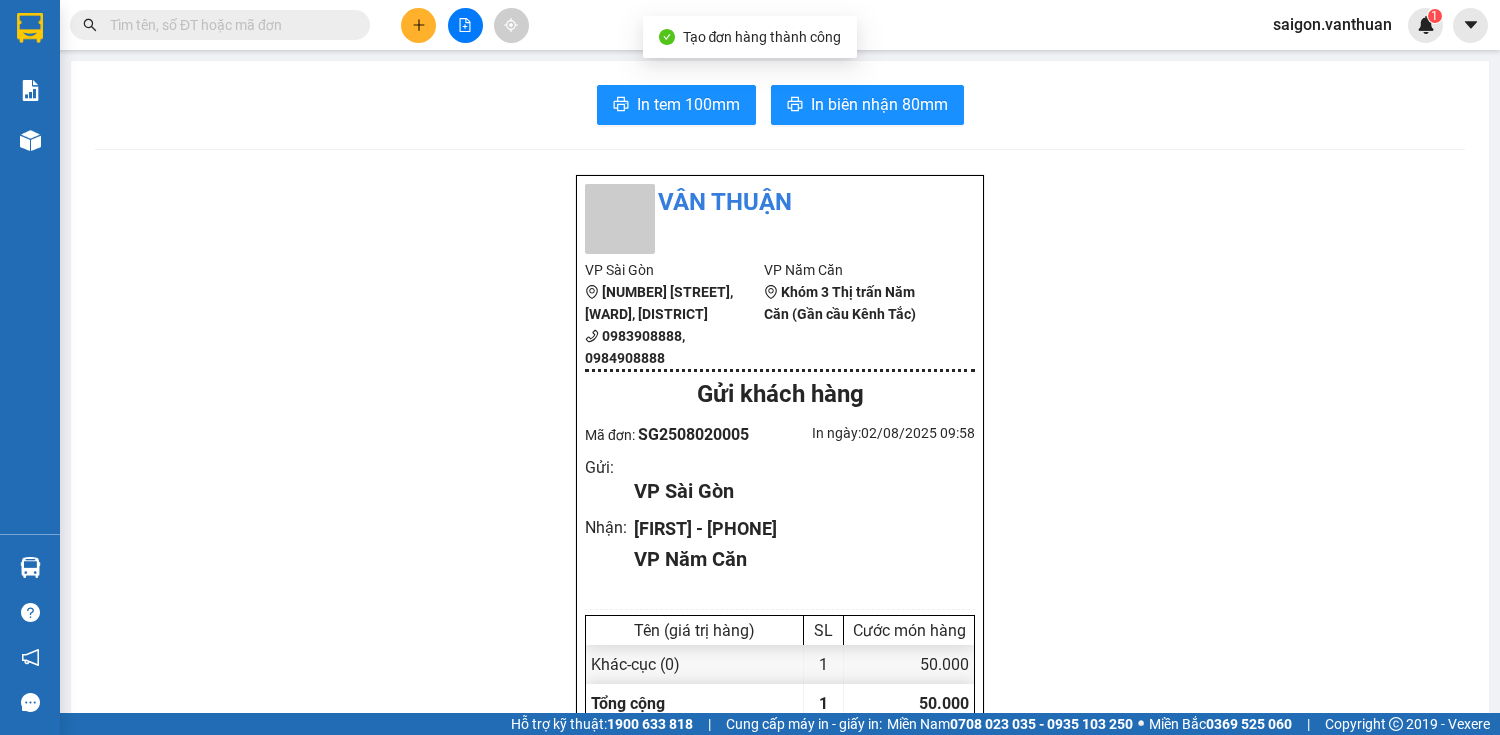 click on "In tem 100mm
In biên nhận 80mm Vân Thuận VP Sài Gòn   [NUMBER] [STREET], [WARD], [DISTRICT]    [PHONE], [PHONE] VP Năm Căn   Khóm 3 Thị trấn Năm Căn (Gần cầu Kênh Tắc) Gửi khách hàng Mã đơn:   SG2508020005 In ngày:  [DATE]   [TIME] Gửi :      VP Sài Gòn Nhận :   [FIRST] - [PHONE] VP Năm Căn Tên (giá trị hàng) SL Cước món hàng Khác - cục   (0) 1 50.000 Tổng cộng 1 50.000 Loading...Chưa cước : 50.000 VND Tổng phải thu : 50.000 VND Người gửi hàng xác nhận NV nhận hàng (Kí và ghi rõ họ tên) hang hoa NV nhận hàng (Kí và ghi rõ họ tên) Quy định nhận/gửi hàng : Không chở hàng quốc cấm Số ngày giữ tối đa tại VP nhận: 07 ngày, với thực phẩm không quá 24h Hàng dễ vỡ, hư bể không đền Hàng gửi không kiểm, quý khách tự niêm phong Quý khách vui lòng kiểm tra thông tin trước khi rời khỏi VP - Xin cảm ơn! Vexere.com Copyright" at bounding box center [780, 924] 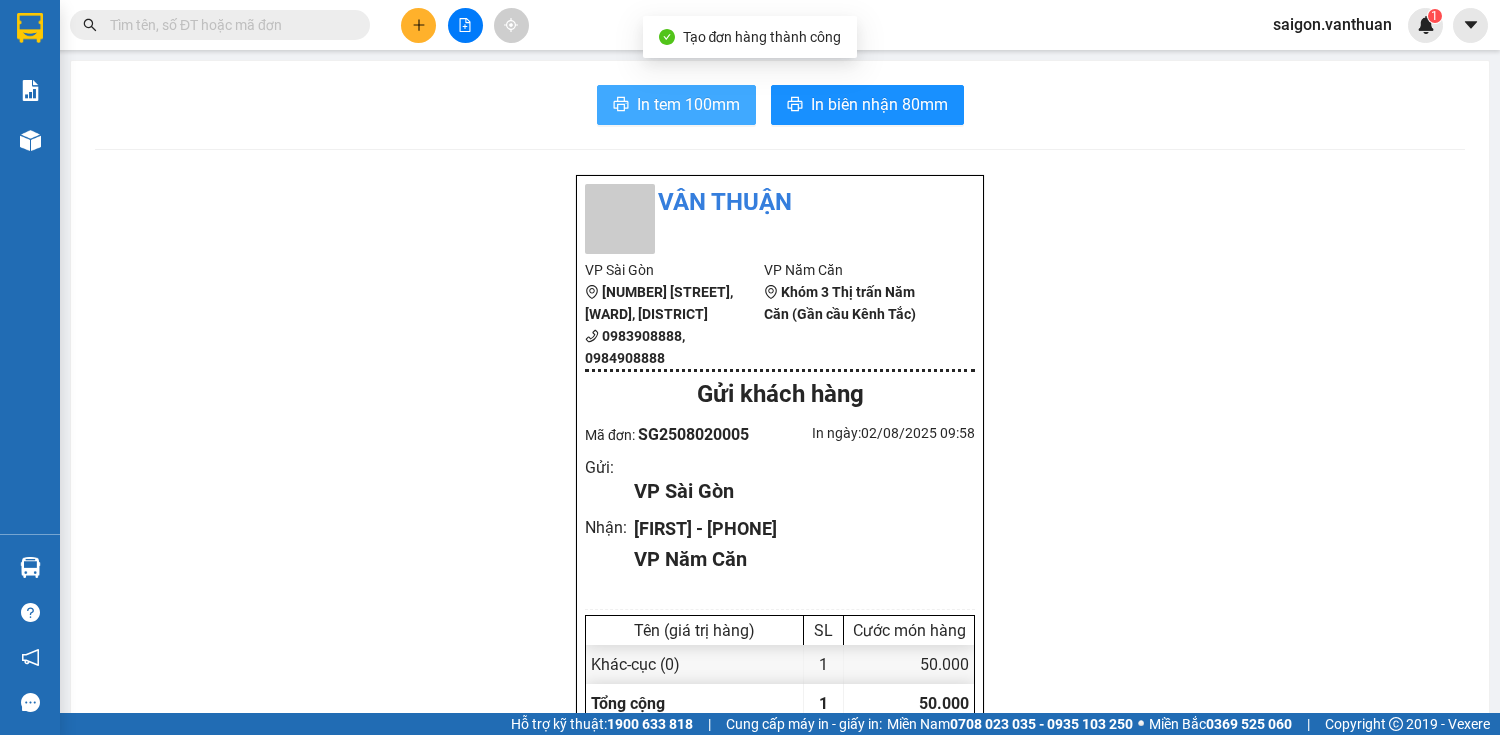 click on "In tem 100mm" at bounding box center (676, 105) 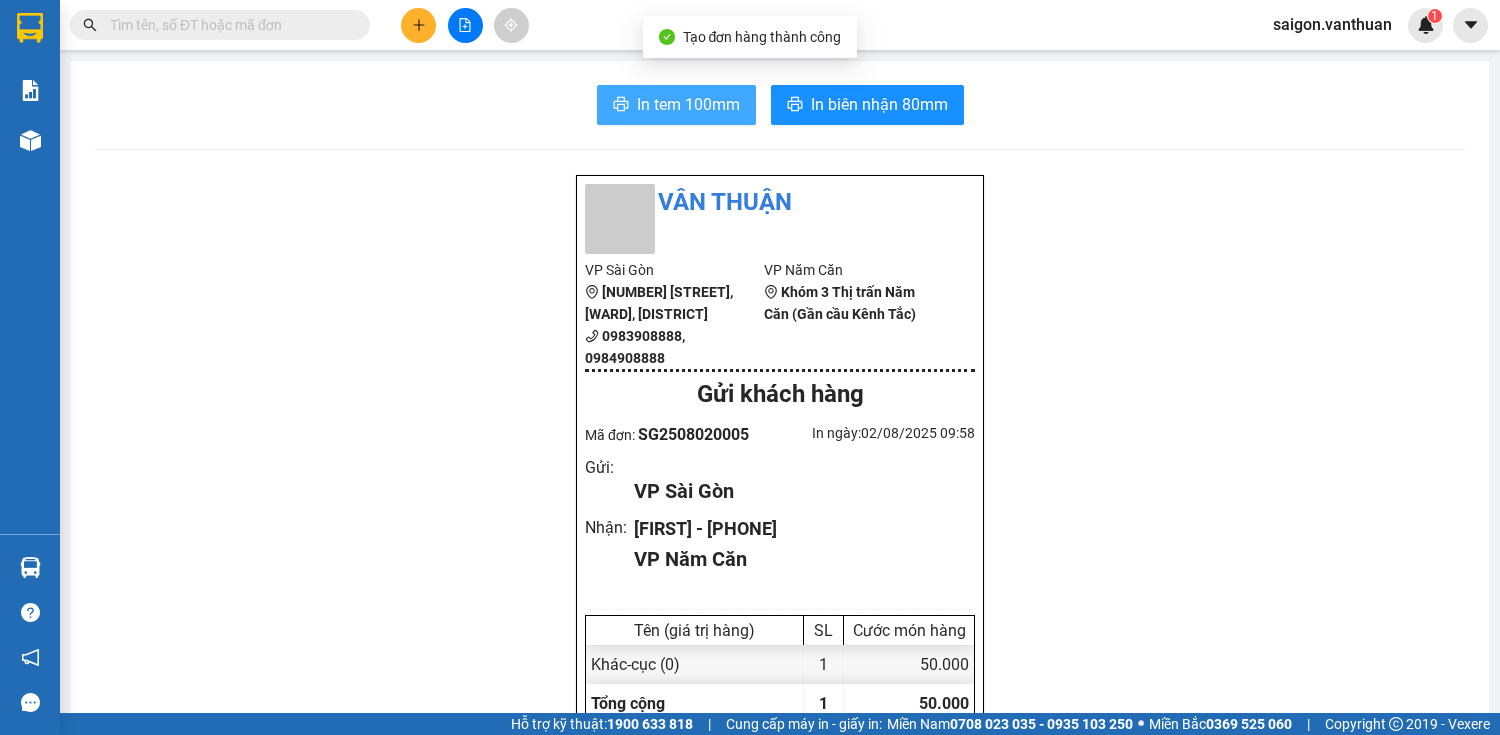 scroll, scrollTop: 0, scrollLeft: 0, axis: both 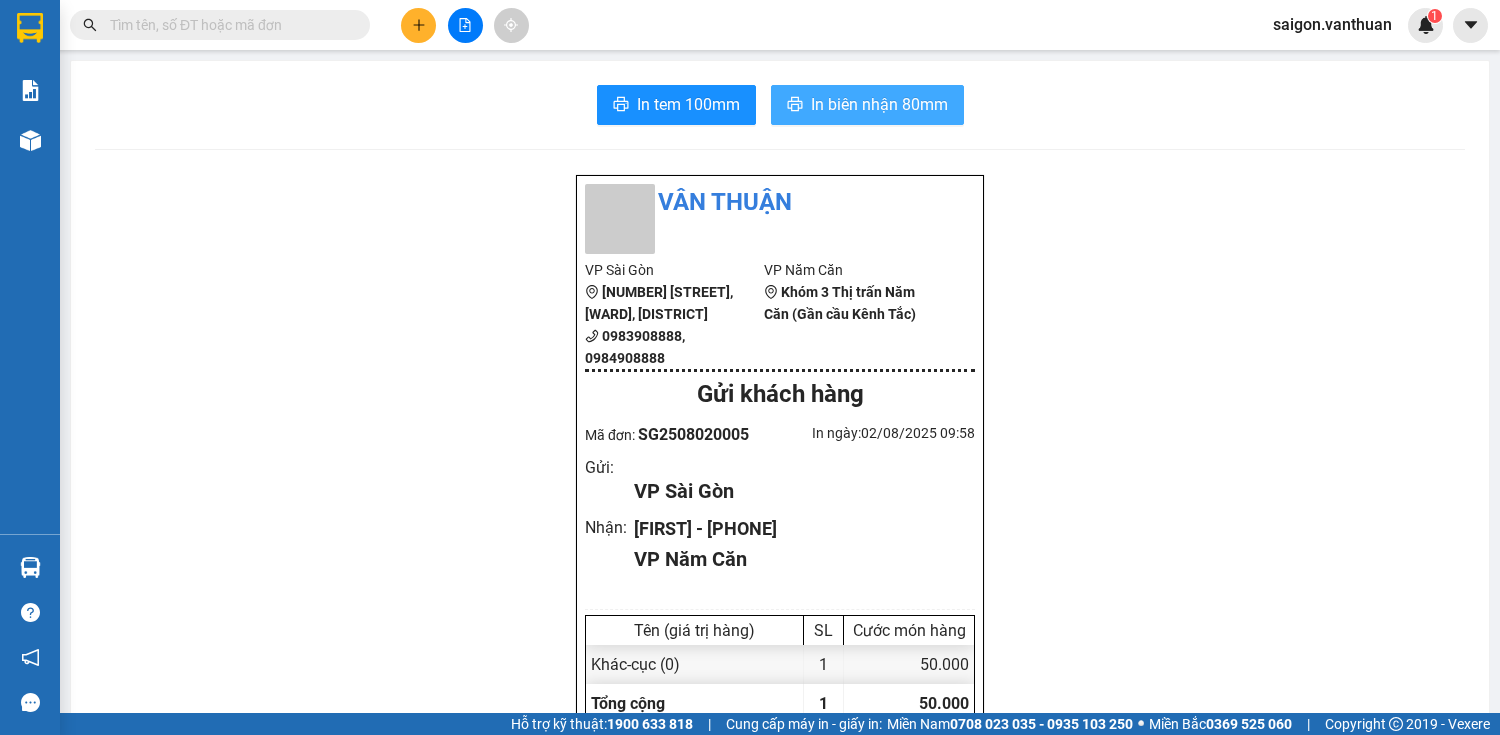 click on "In biên nhận 80mm" at bounding box center (879, 104) 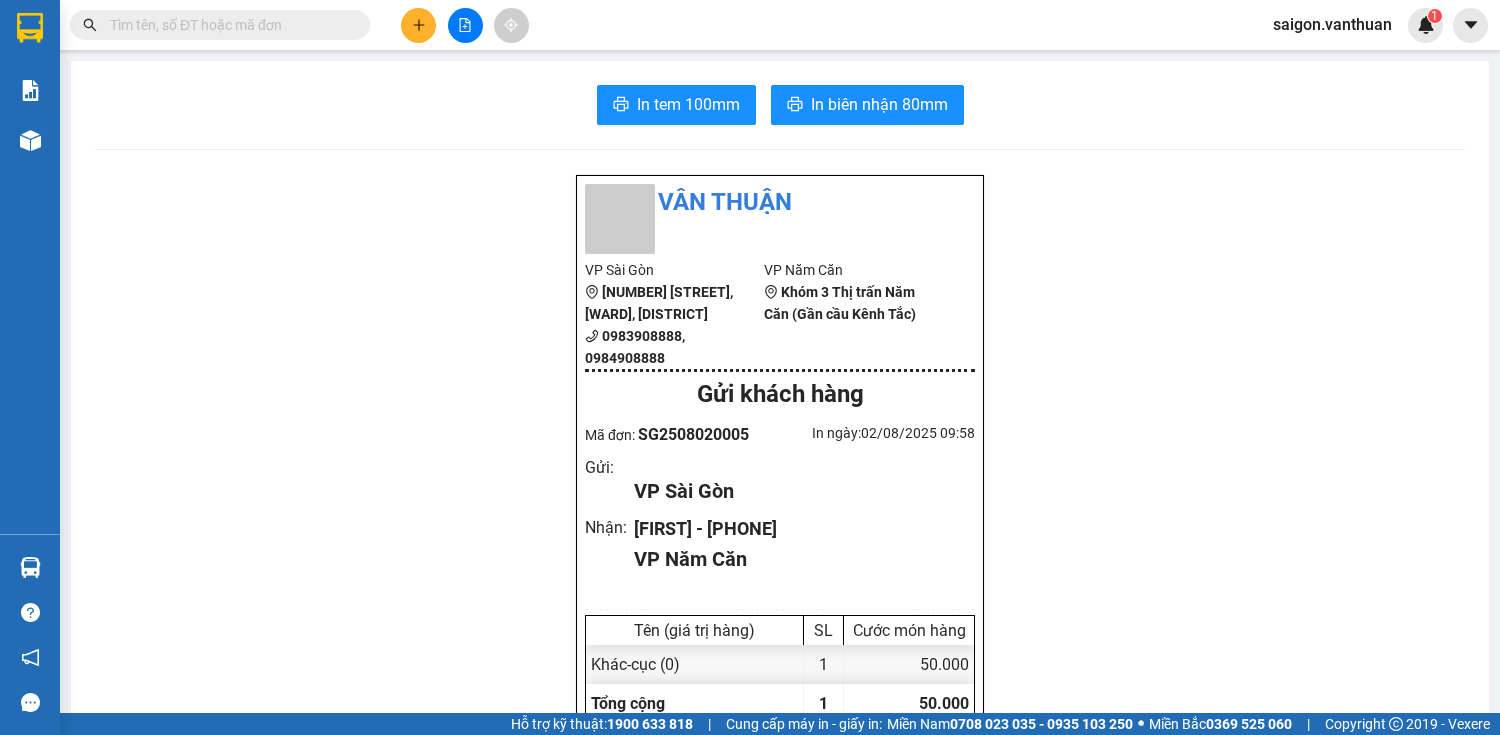 drag, startPoint x: 767, startPoint y: 414, endPoint x: 756, endPoint y: 404, distance: 14.866069 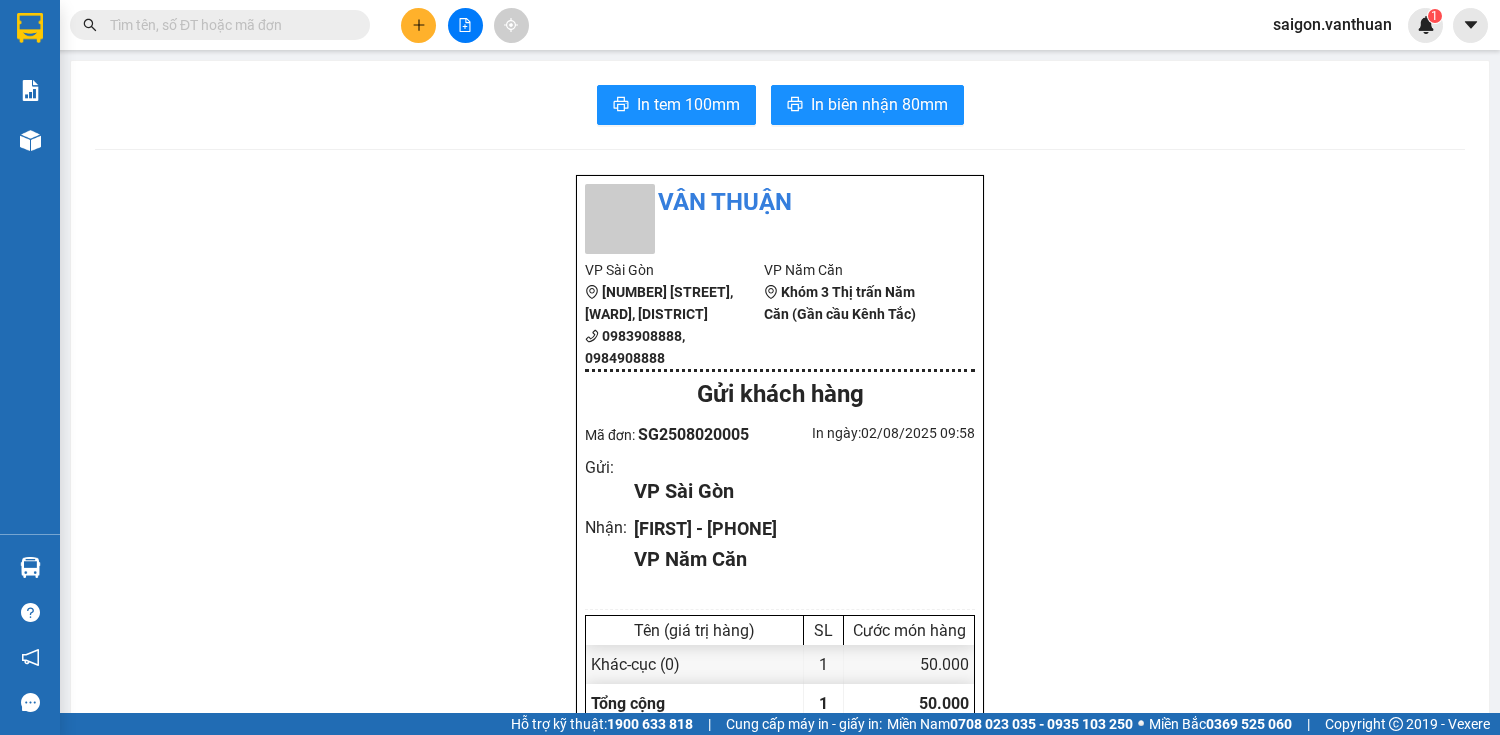 drag, startPoint x: 756, startPoint y: 404, endPoint x: 416, endPoint y: 29, distance: 506.18674 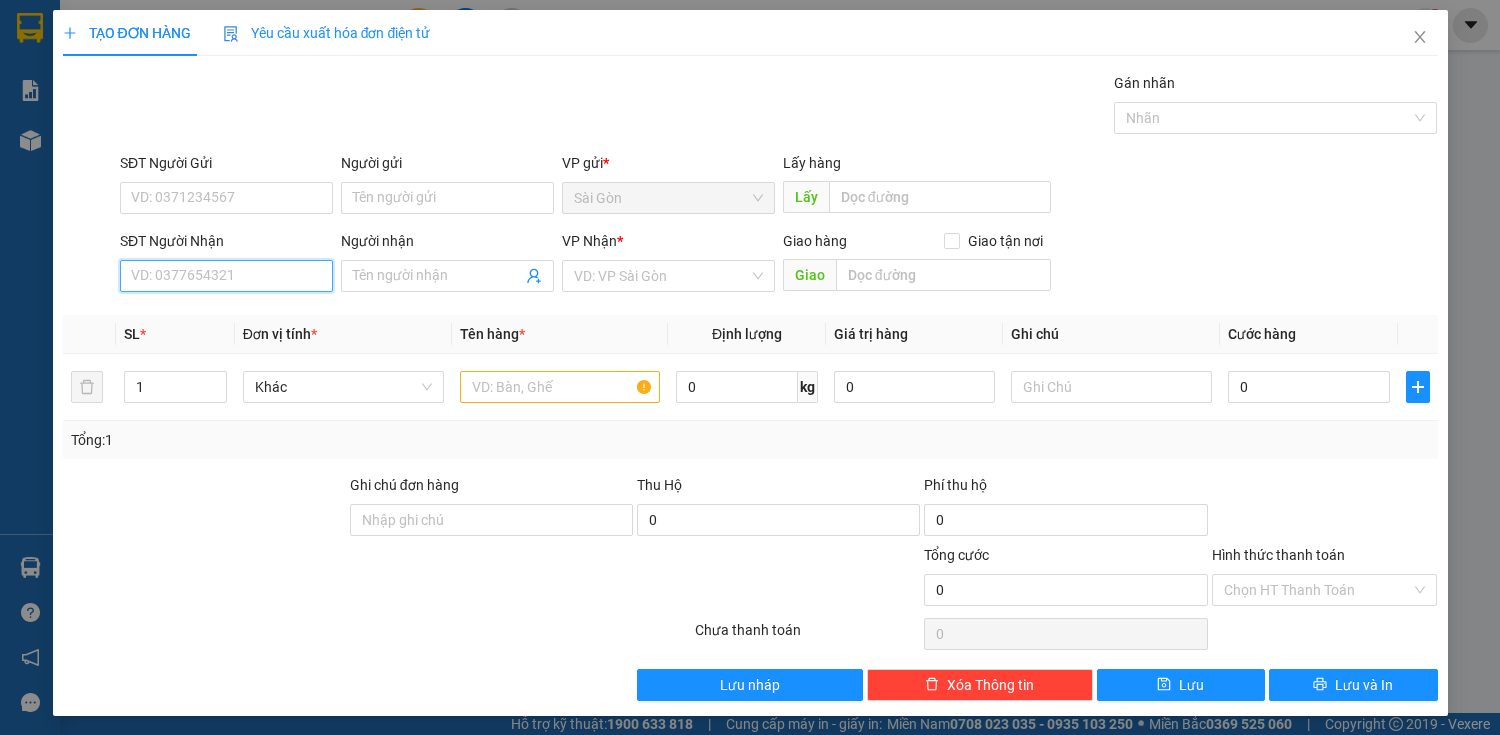 click on "SĐT Người Nhận" at bounding box center [226, 276] 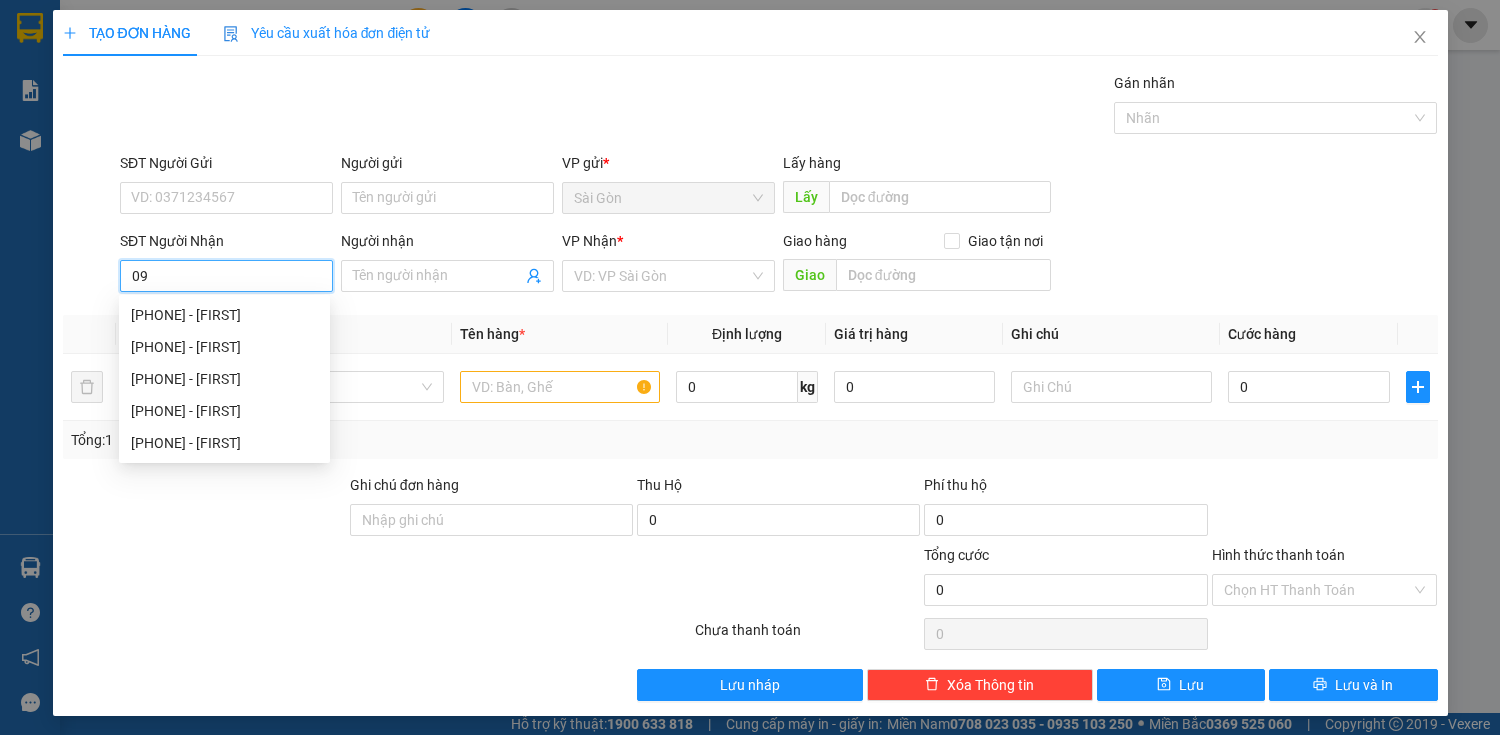 type on "0" 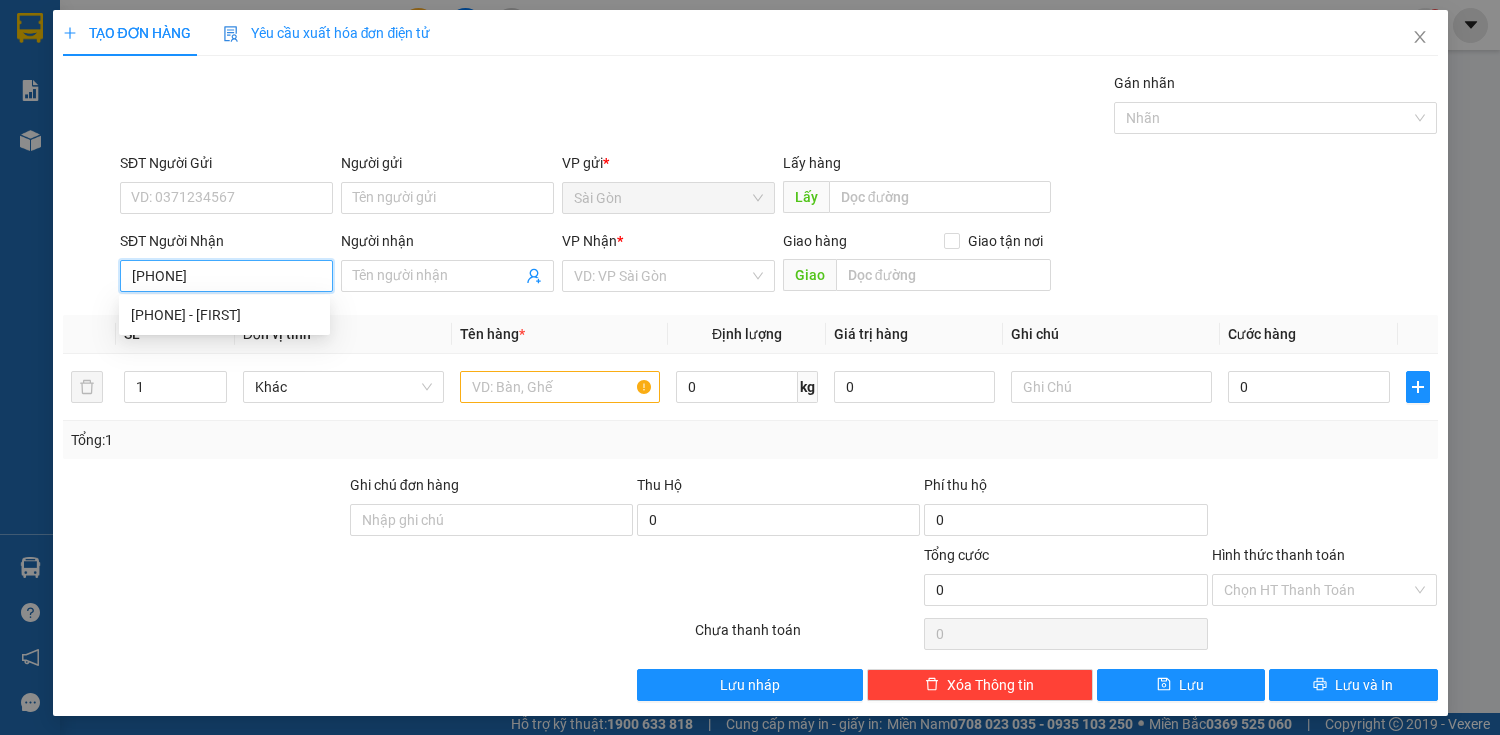 type on "[PHONE]" 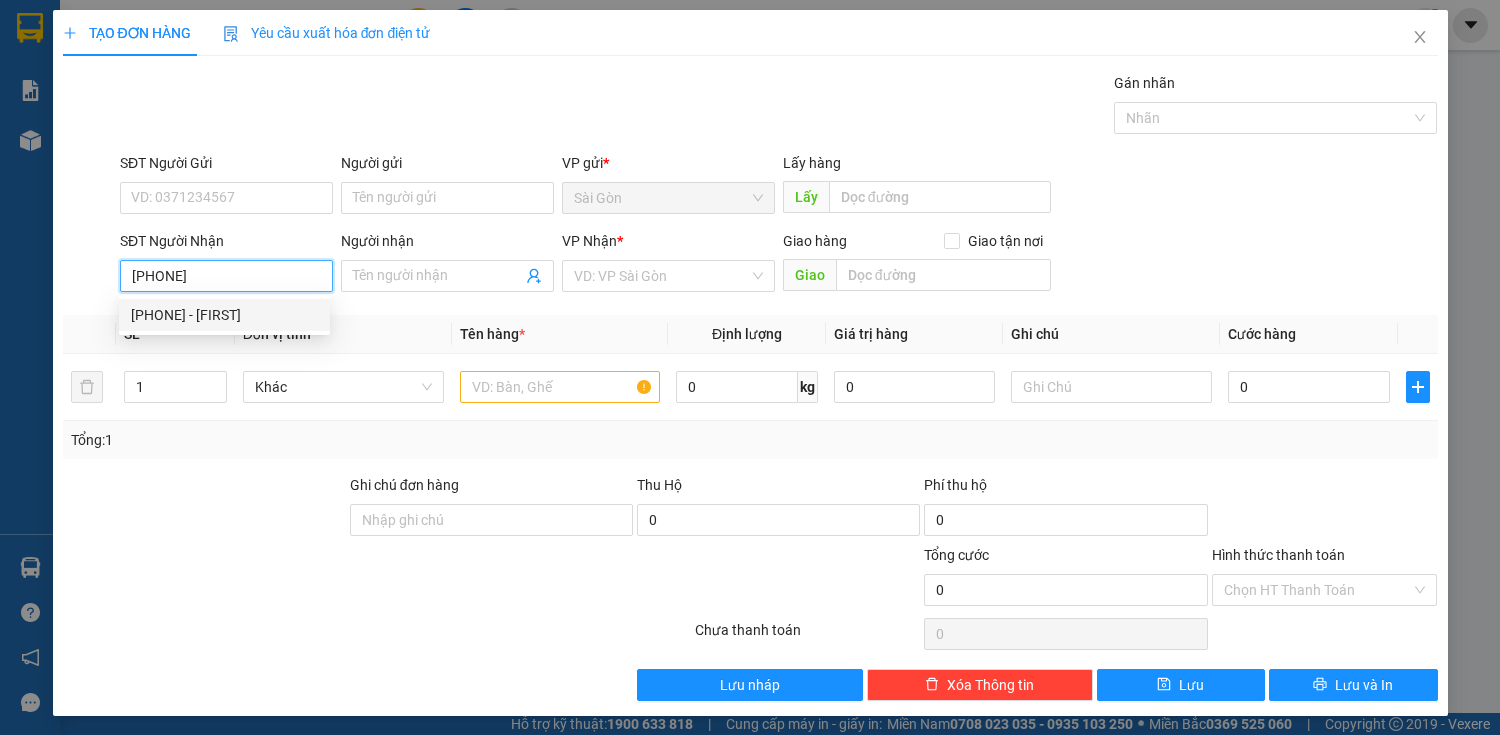 click on "[PHONE] - [FIRST]" at bounding box center [224, 315] 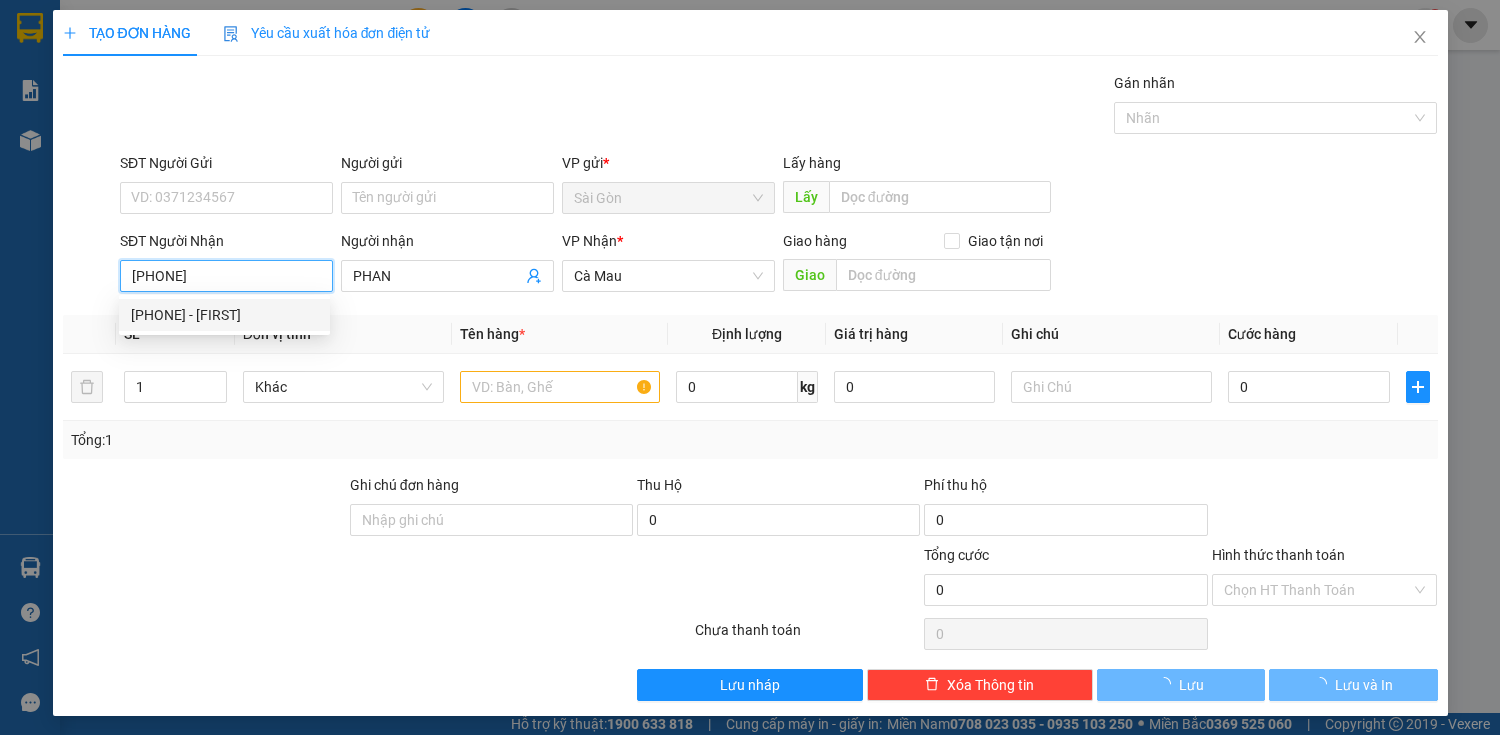 type on "50.000" 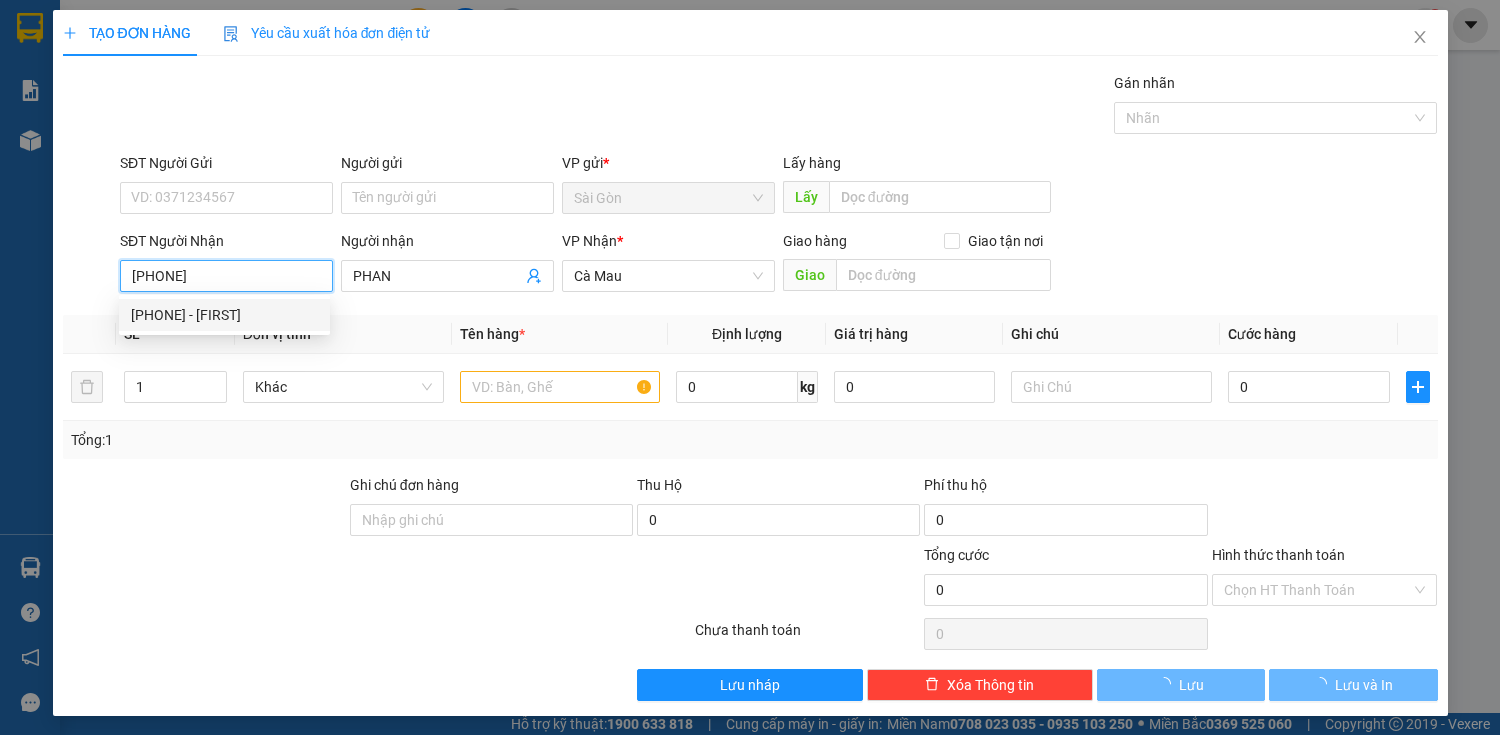 type on "50.000" 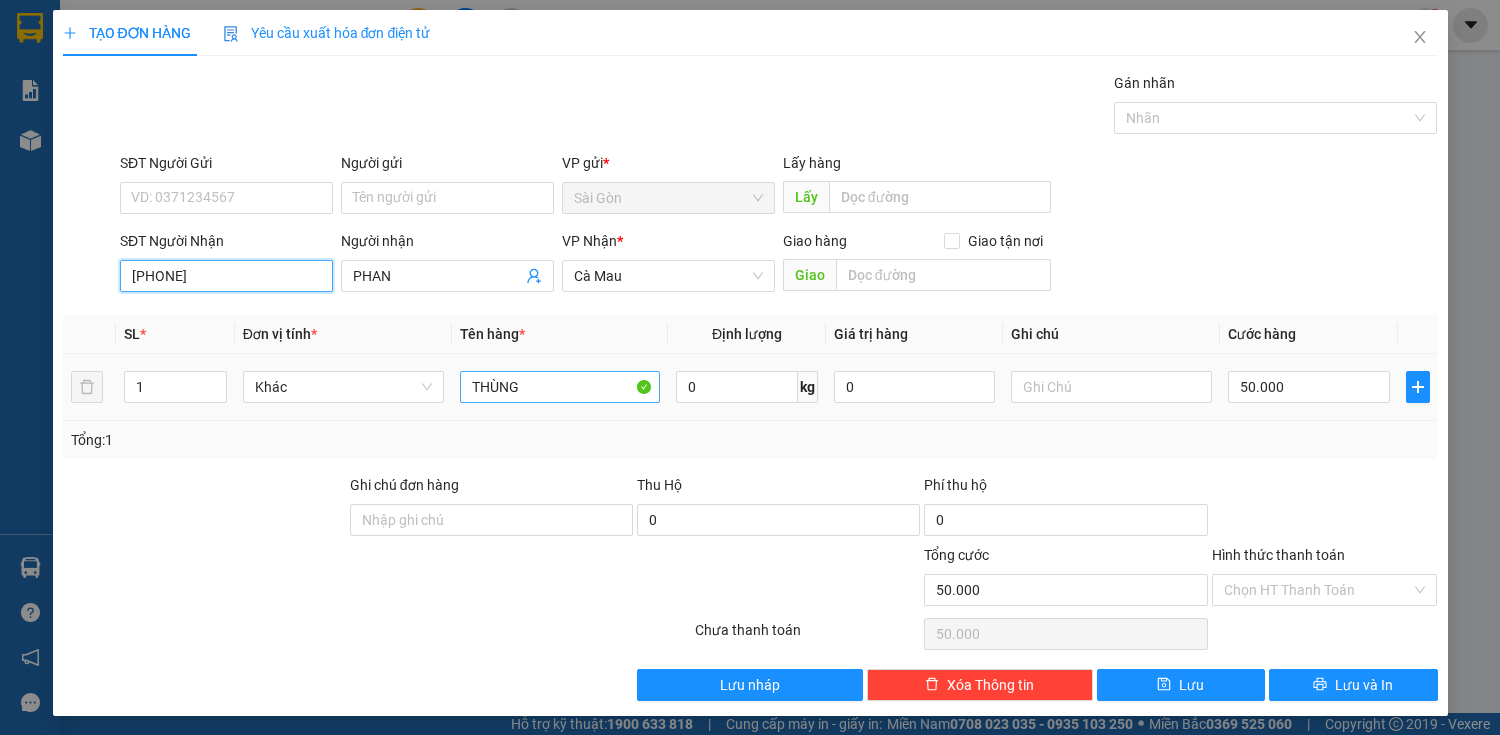 type on "[PHONE]" 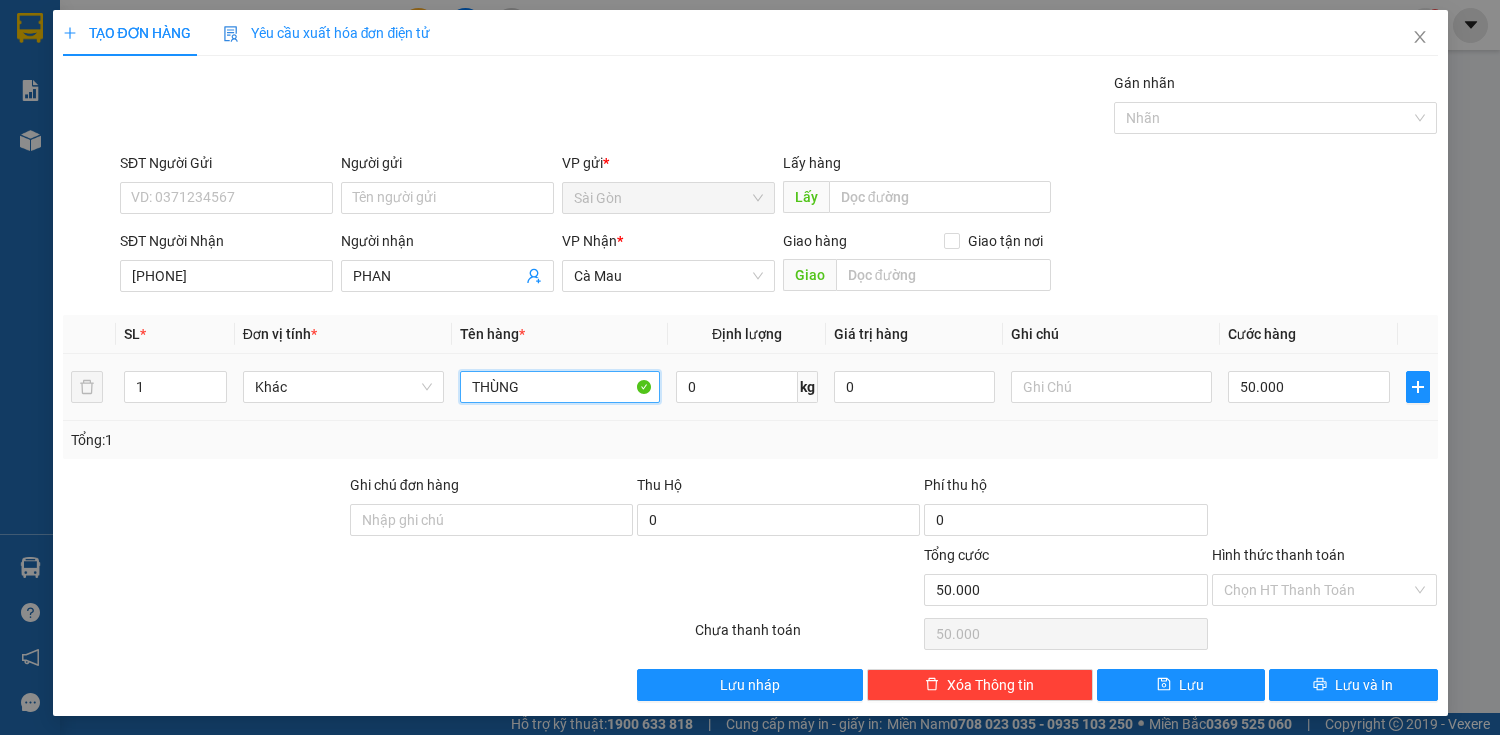 click on "THÙNG" at bounding box center (560, 387) 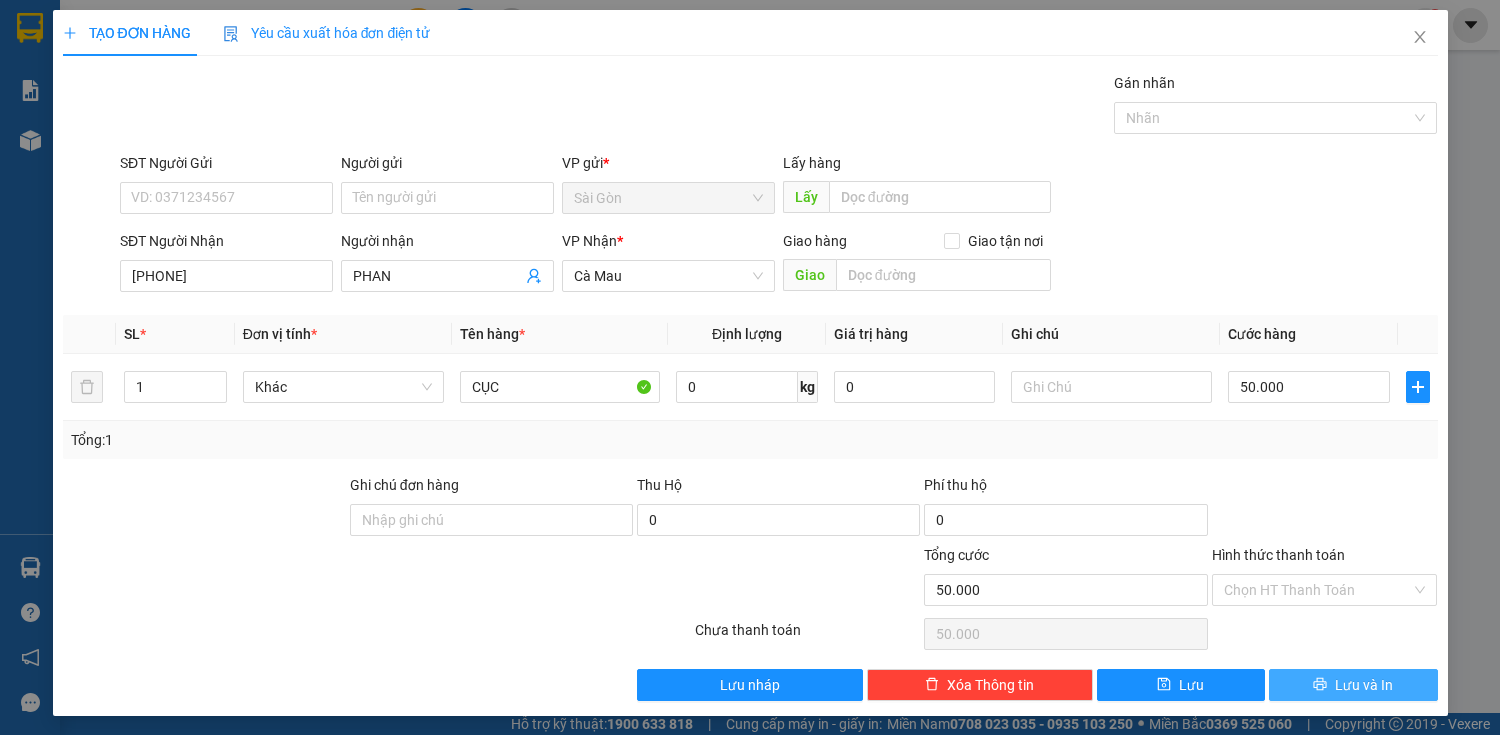 click on "Lưu và In" at bounding box center (1364, 685) 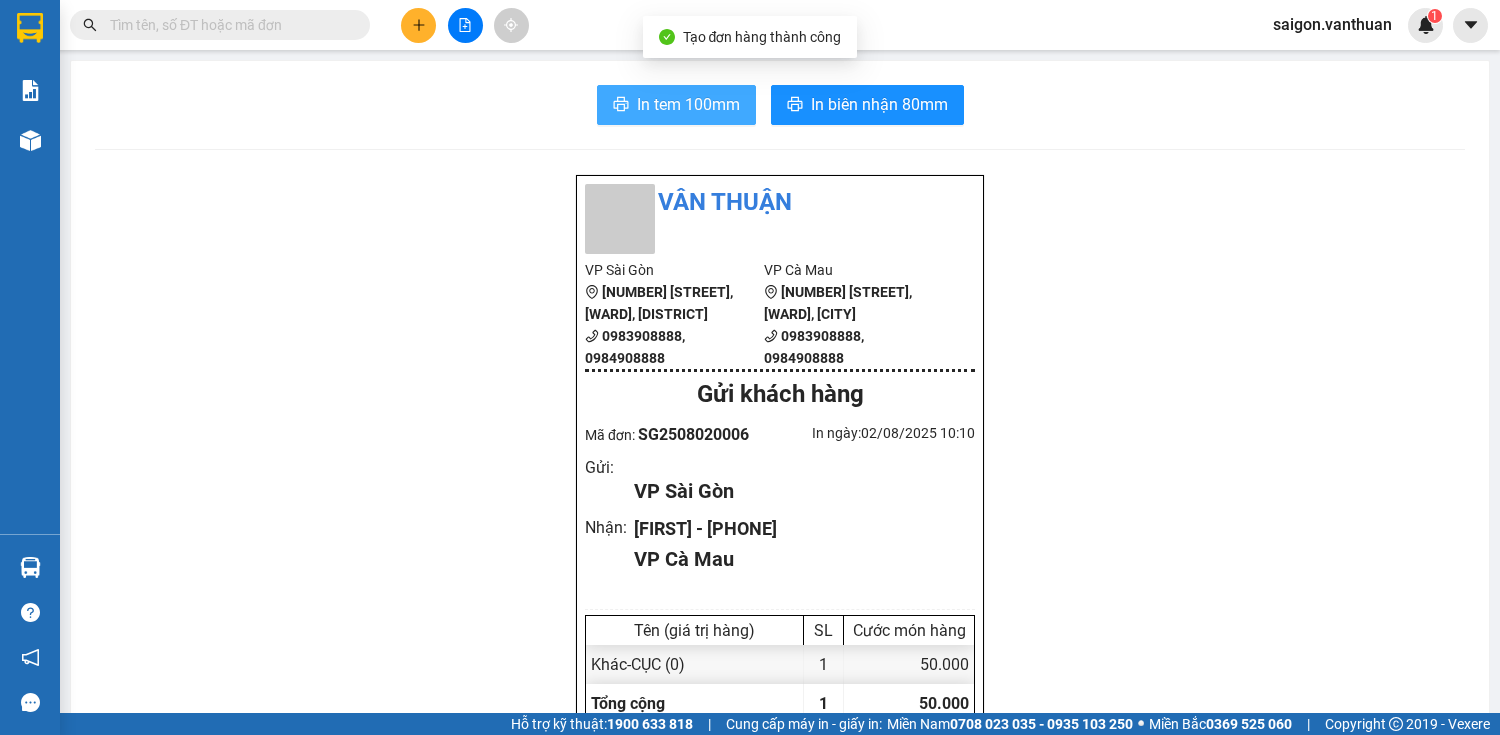 click on "In tem 100mm" at bounding box center (676, 105) 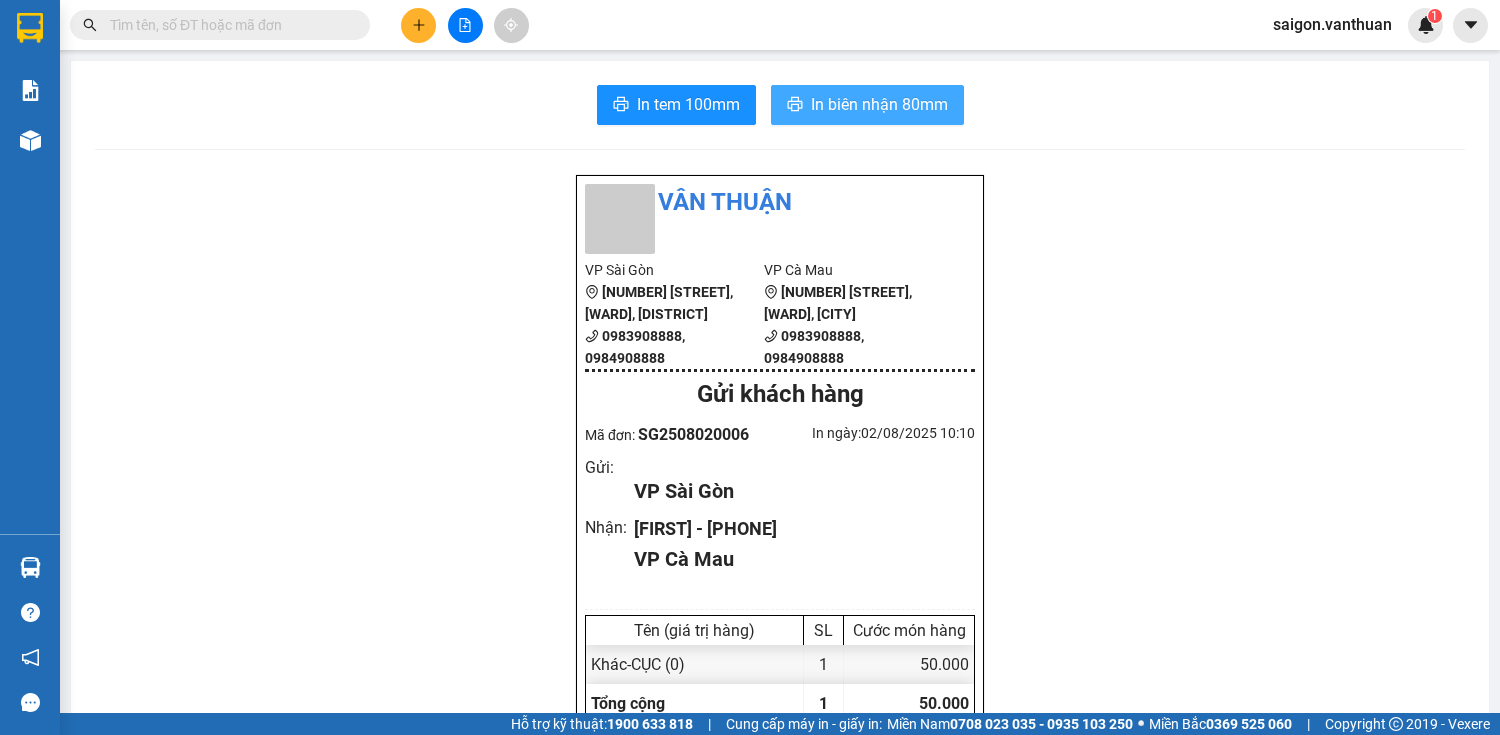 click on "In biên nhận 80mm" at bounding box center (879, 104) 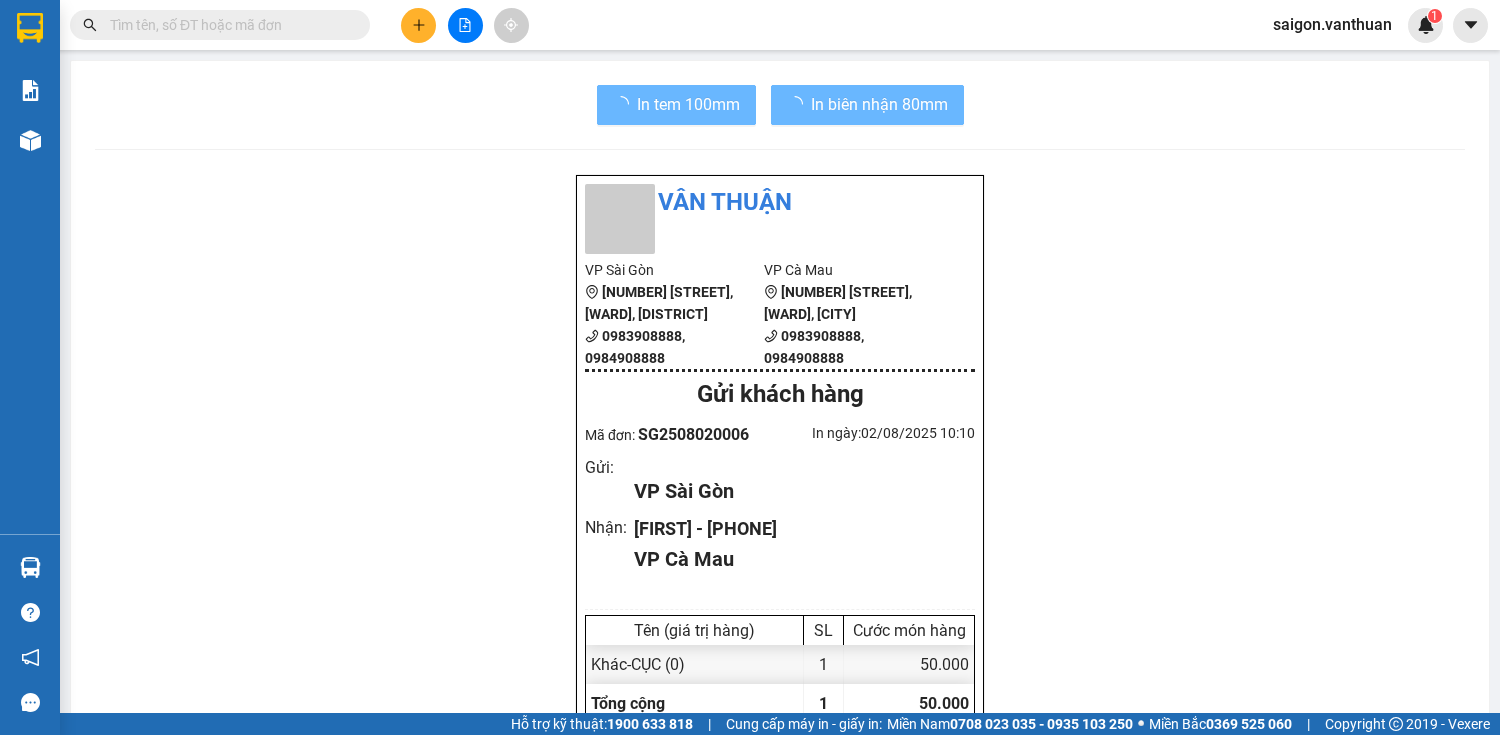 click on "Vân Thuận VP Sài Gòn   [NUMBER] [STREET], [WARD], [DISTRICT]    [PHONE], [PHONE] VP Cà Mau   [NUMBER] [STREET], [WARD], [CITY]    [PHONE], [PHONE] Gửi khách hàng Mã đơn:   SG2508020006 In ngày:  [DATE]   [TIME] Gửi :      VP Sài Gòn Nhận :   [FIRST] - [PHONE] VP Cà Mau Tên (giá trị hàng) SL Cước món hàng Khác - CỤC    (0) 1 50.000 Tổng cộng 1 50.000 Loading...Chưa cước : 50.000 VND Tổng phải thu : 50.000 VND Người gửi hàng xác nhận NV nhận hàng (Kí và ghi rõ họ tên) hang hoa NV nhận hàng (Kí và ghi rõ họ tên) Quy định nhận/gửi hàng : Không chở hàng quốc cấm Số ngày giữ tối đa tại VP nhận: 07 ngày, với thực phẩm không quá 24h Hàng dễ vỡ, hư bể không đền Hàng gửi không kiểm, quý khách tự niêm phong Quý khách vui lòng kiểm tra thông tin trước khi rời khỏi VP - Xin cảm ơn! Vexere.com Copyright   2019 - Vexere Gửi:    Sài Gòn" at bounding box center (780, 969) 